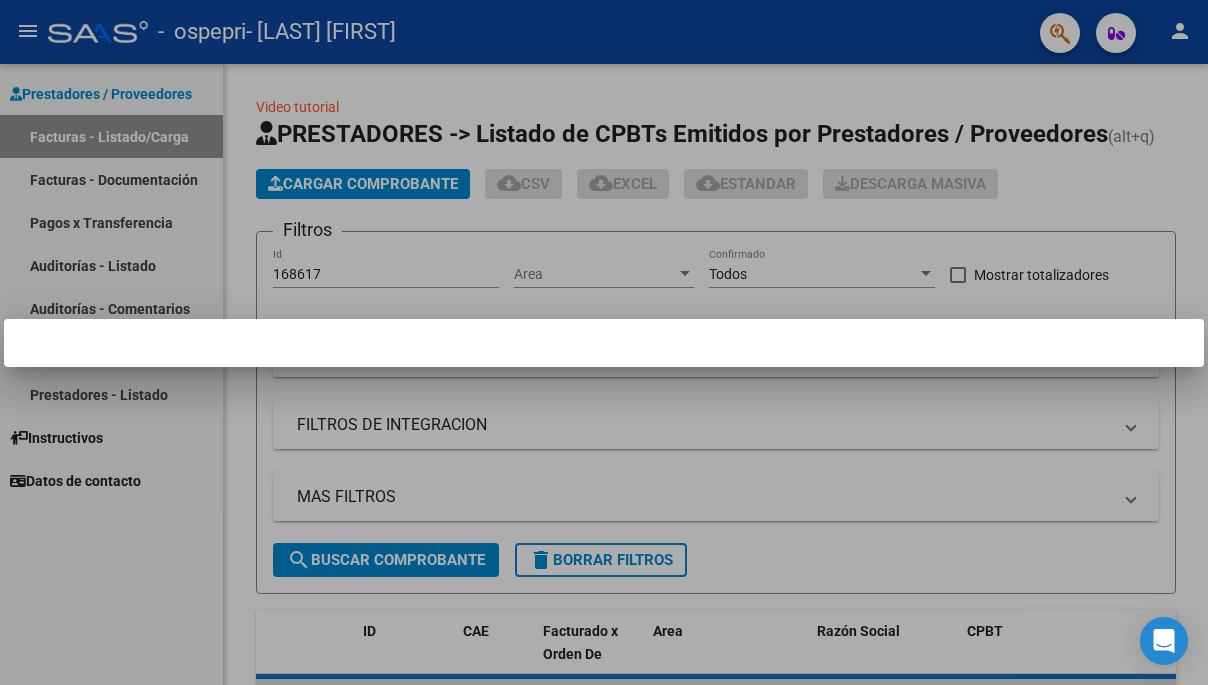 scroll, scrollTop: 0, scrollLeft: 0, axis: both 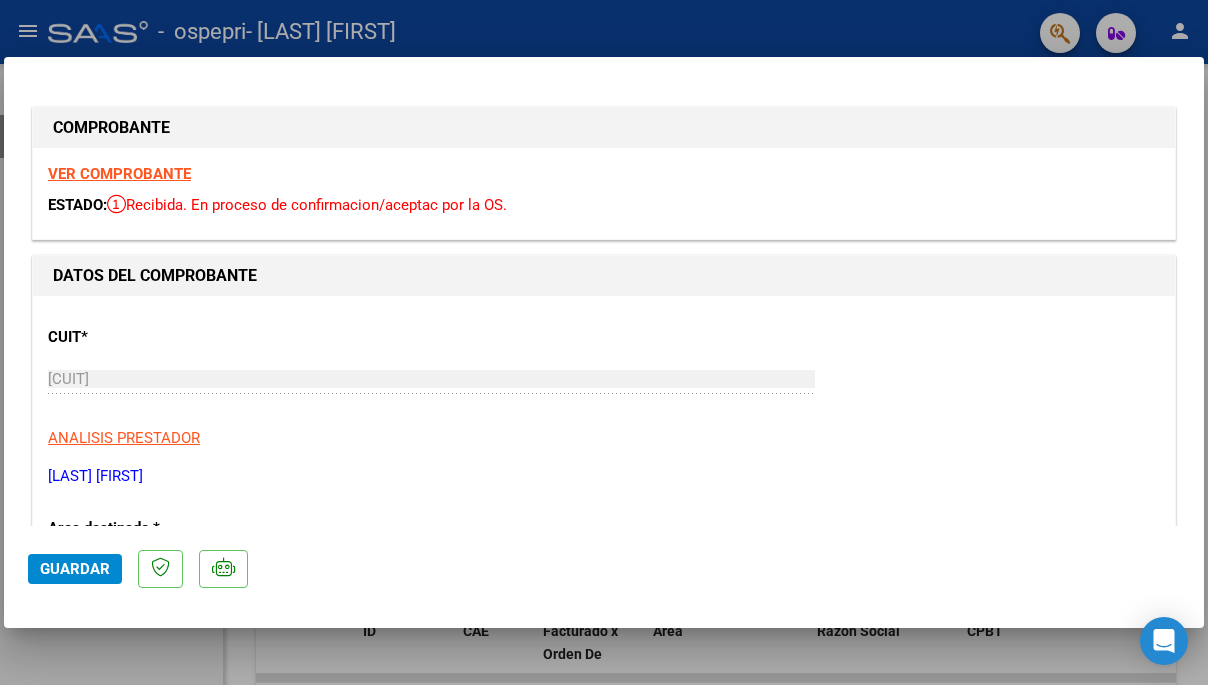 click on "COMPROBANTE VER COMPROBANTE       ESTADO:   Recibida. En proceso de confirmacion/aceptac por la OS.  DATOS DEL COMPROBANTE CUIT  *   [CUIT] Ingresar CUIT  ANALISIS PRESTADOR  [LAST] [FIRST]  ARCA Padrón  Area destinado * Discapacidad sin recupero Seleccionar Area  Comprobante Tipo * Factura B Seleccionar Tipo Punto de Venta  *   3 Ingresar el Nro.  Número  *   489 Ingresar el Nro.  Monto  *   $ 178.136,76 Ingresar el monto  Fecha del Cpbt.  *   2025-03-03 Ingresar la fecha  CAE / CAEA (no ingrese CAI)    [CAE] Ingresar el CAE o CAEA (no ingrese CAI)  Fecha de Vencimiento    2025-03-14 Ingresar la fecha  Ref. Externa    Ingresar la ref.  N° Liquidación    237761 Ingresar el N° Liquidación  COMENTARIOS Comentarios del Prestador / Gerenciador:  Comentarios De la Obra Social:  DOCUMENTACIÓN RESPALDATORIA  Agregar Documento ID Documento Usuario Subido Acción 10014  Planilla Asistencia Febrero   [EMAIL] - [FIRST] [LAST]    08/03/2025  10914  Nota De Credito   20/03/2025   1" at bounding box center [604, 1283] 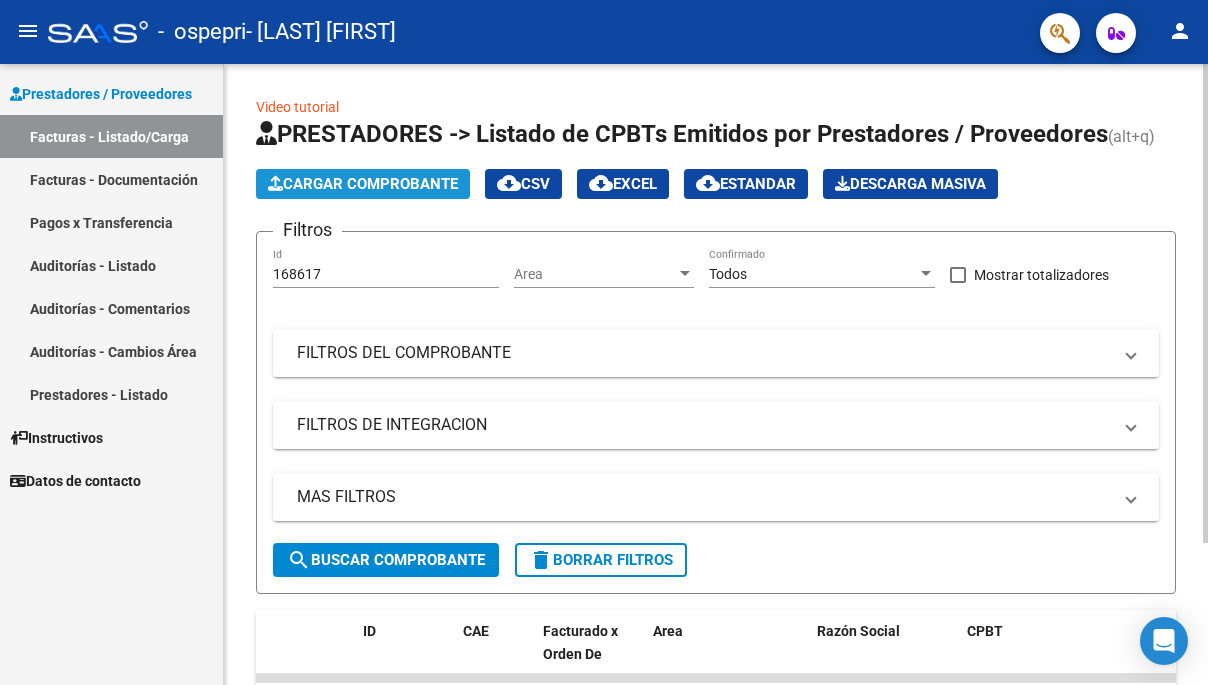 click on "Cargar Comprobante" 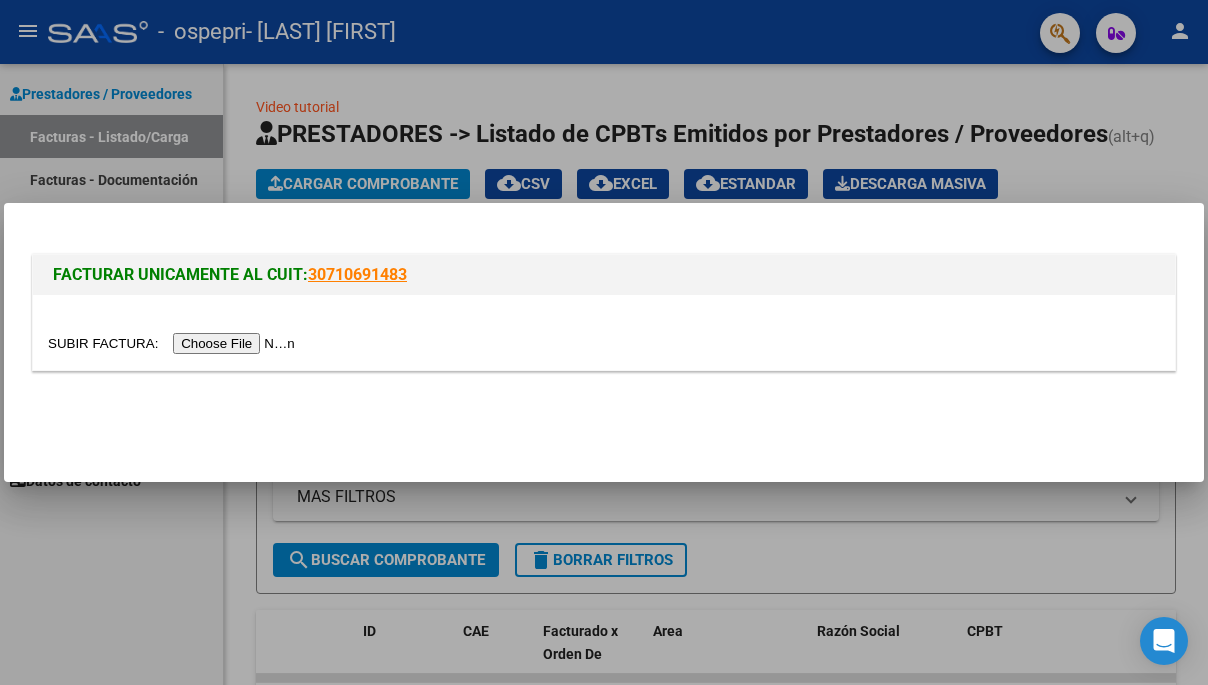 click at bounding box center [174, 343] 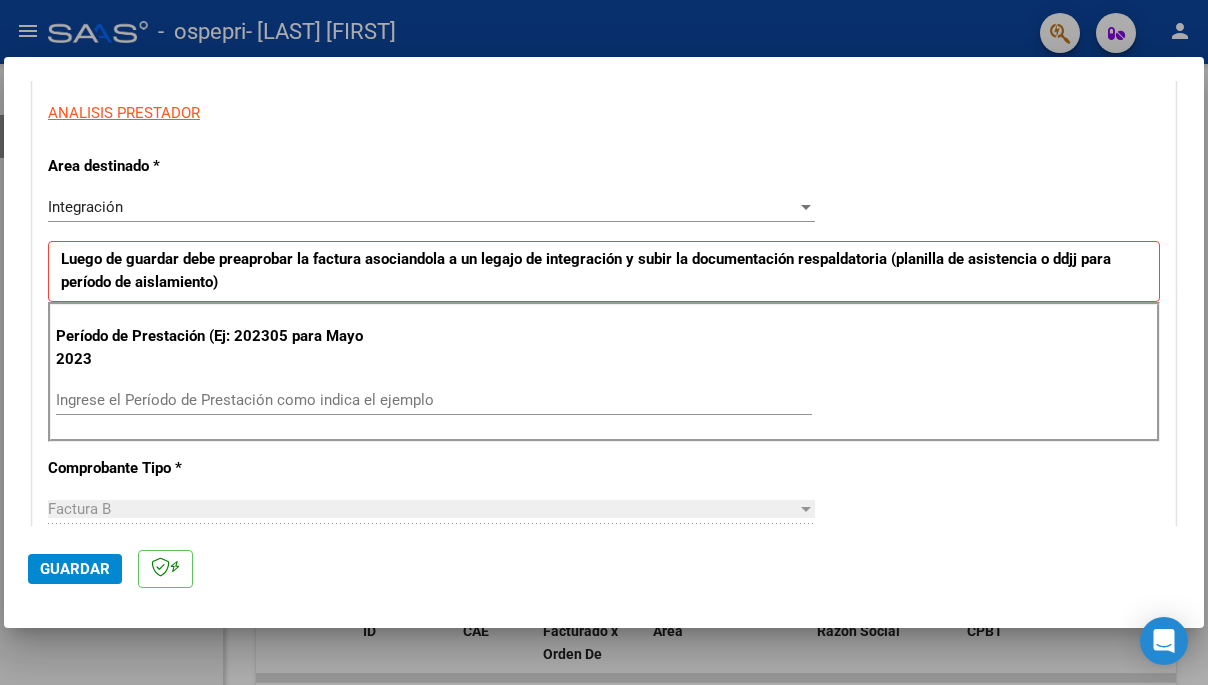 scroll, scrollTop: 372, scrollLeft: 0, axis: vertical 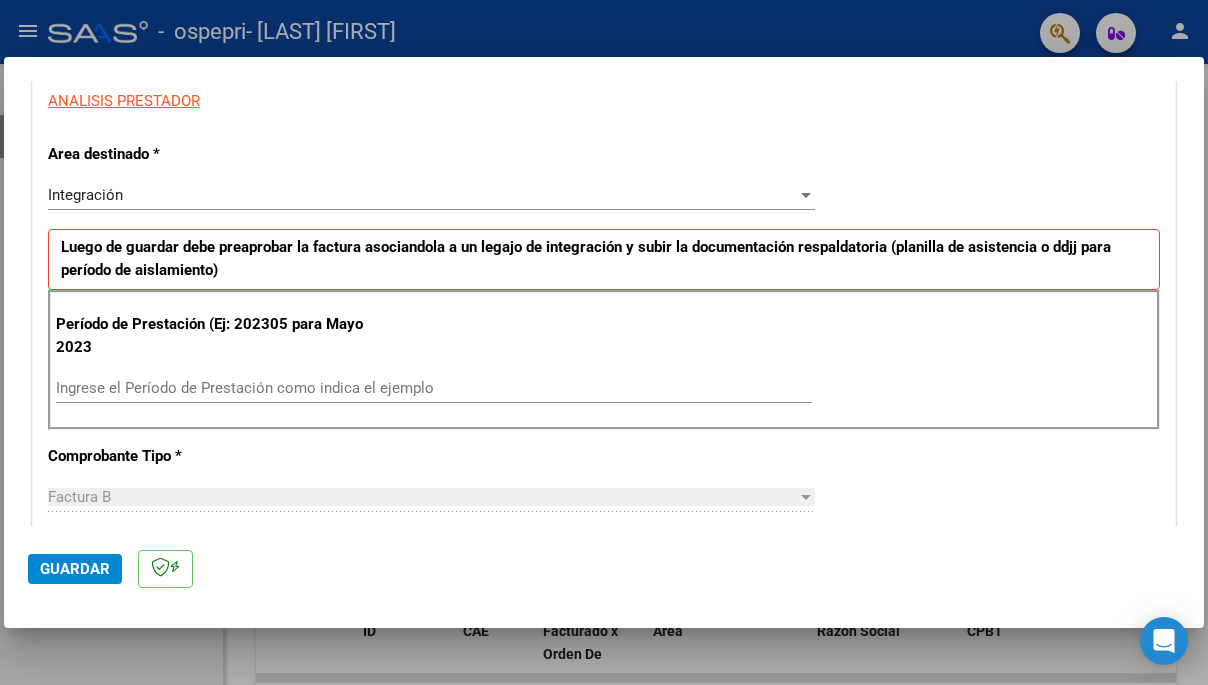 click on "Ingrese el Período de Prestación como indica el ejemplo" at bounding box center [434, 388] 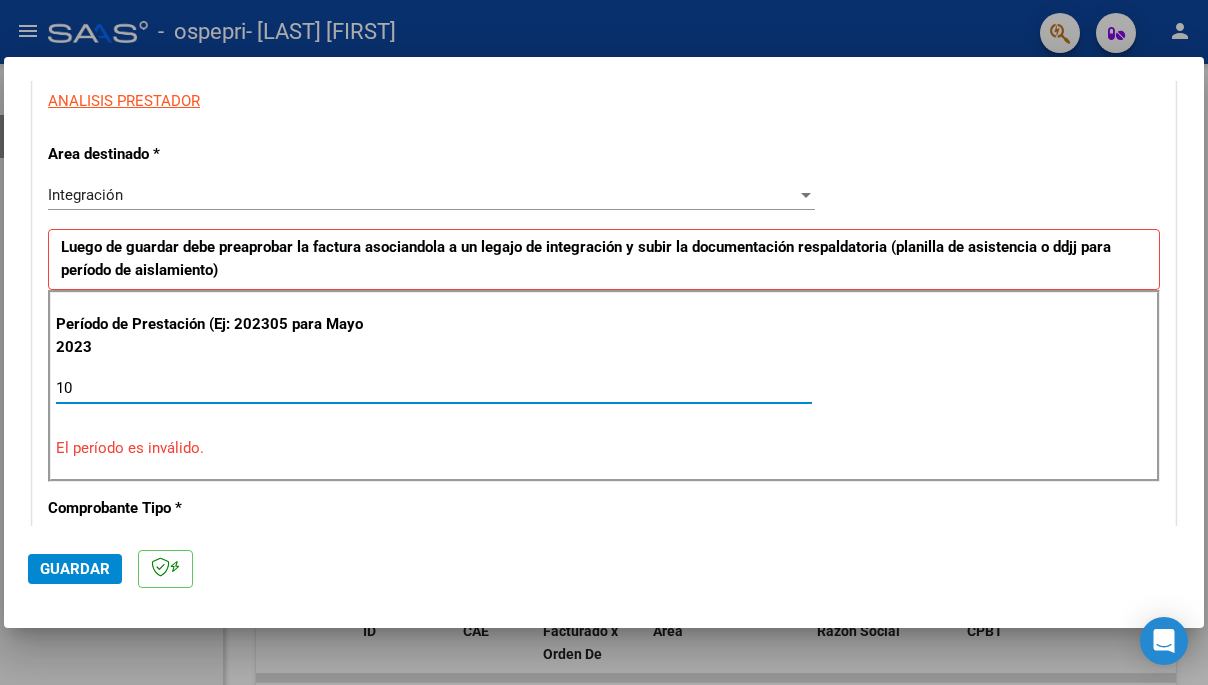 type on "1" 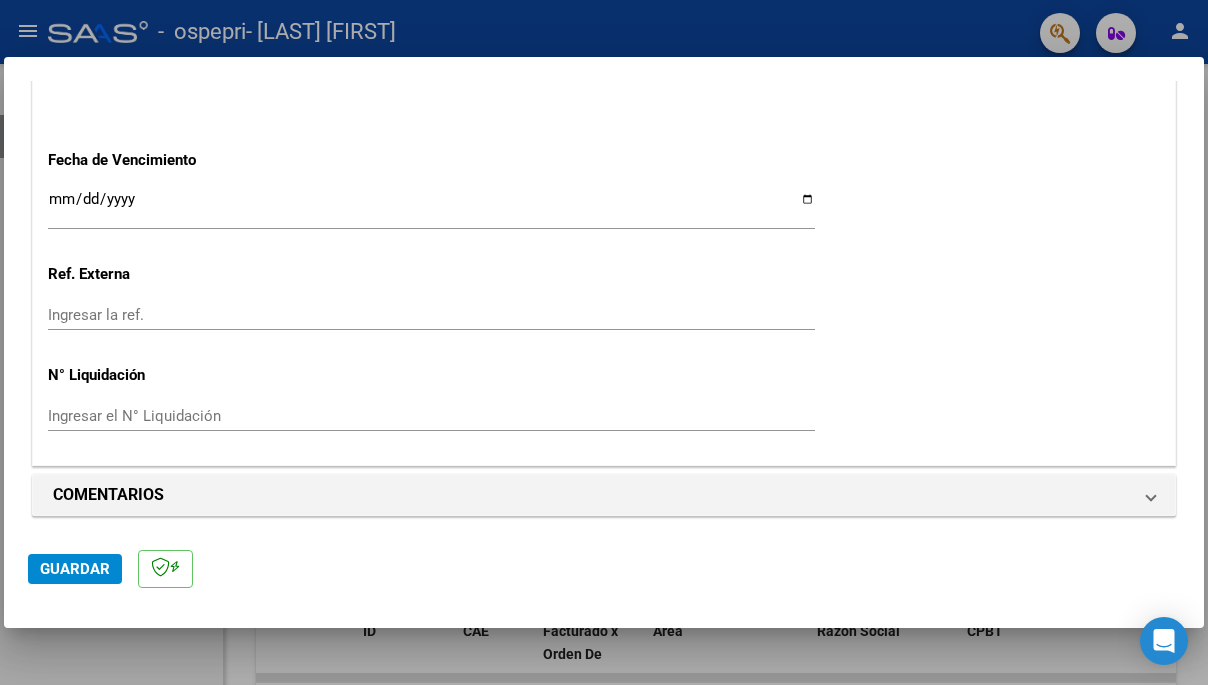 scroll, scrollTop: 1330, scrollLeft: 0, axis: vertical 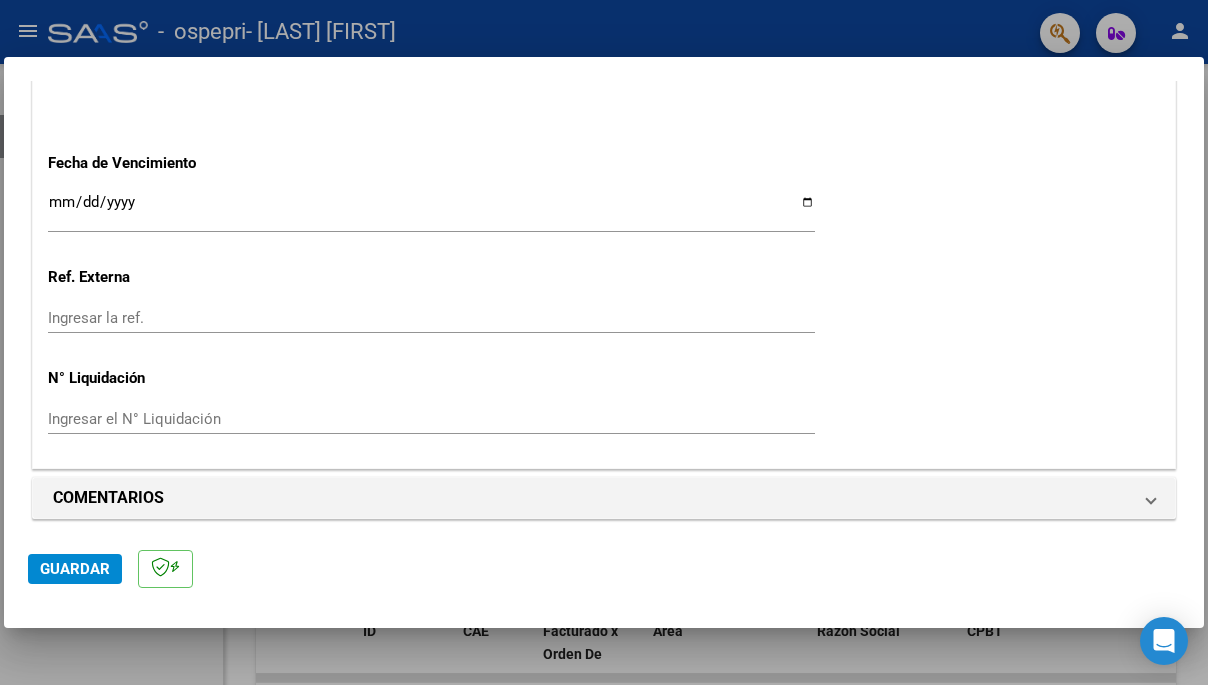 type on "202507" 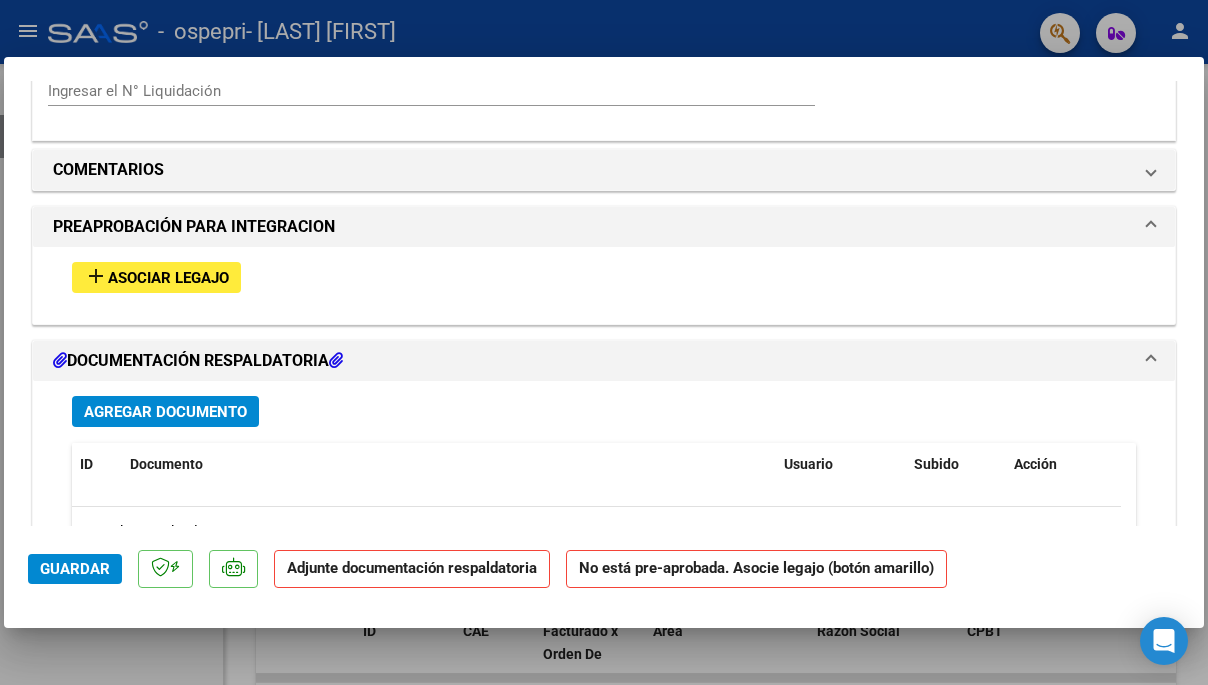 scroll, scrollTop: 1647, scrollLeft: 0, axis: vertical 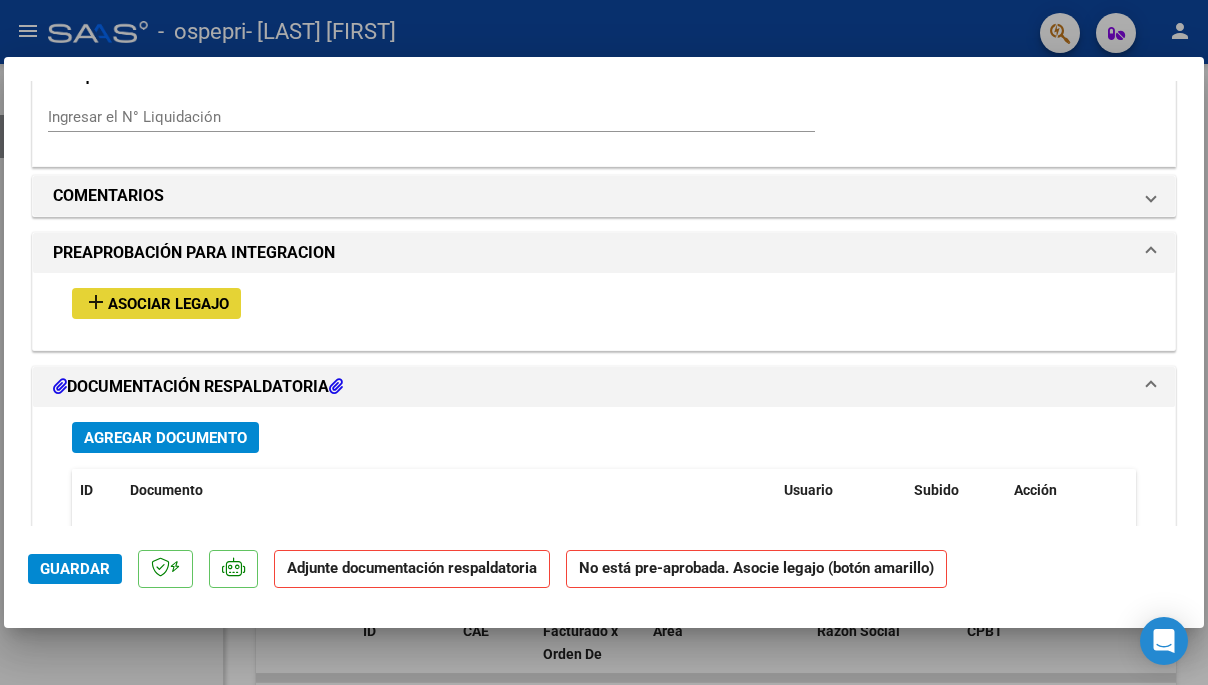 click on "Asociar Legajo" at bounding box center [168, 304] 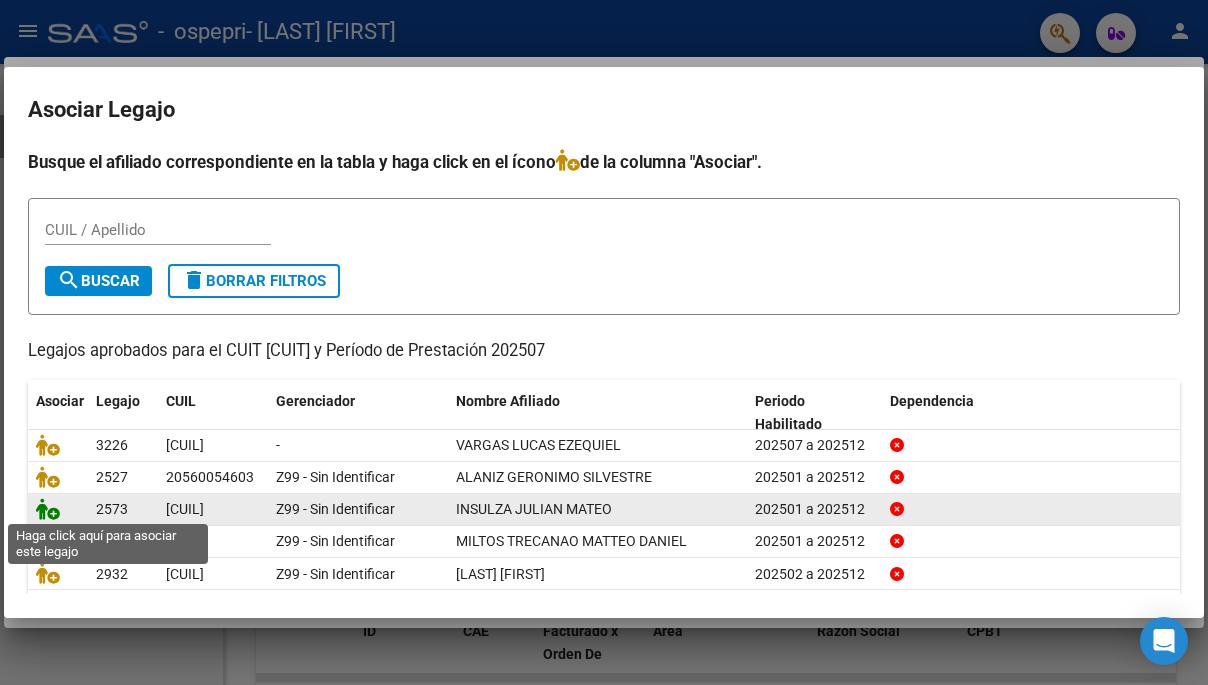 click 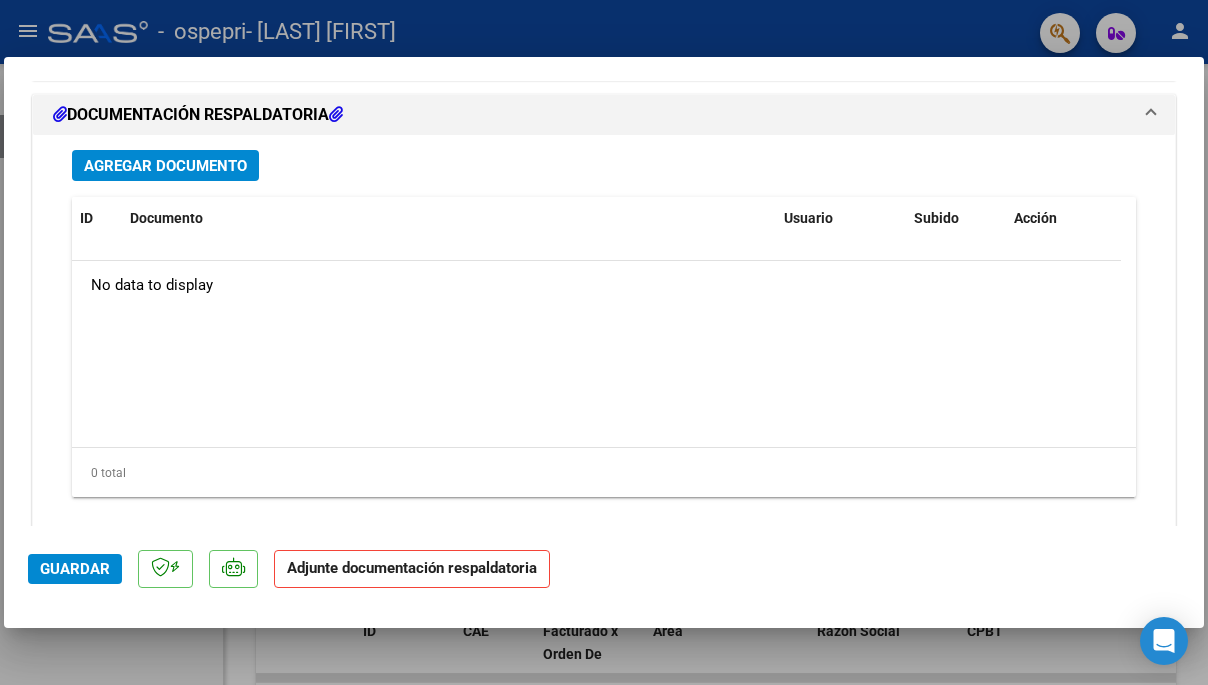 scroll, scrollTop: 2216, scrollLeft: 0, axis: vertical 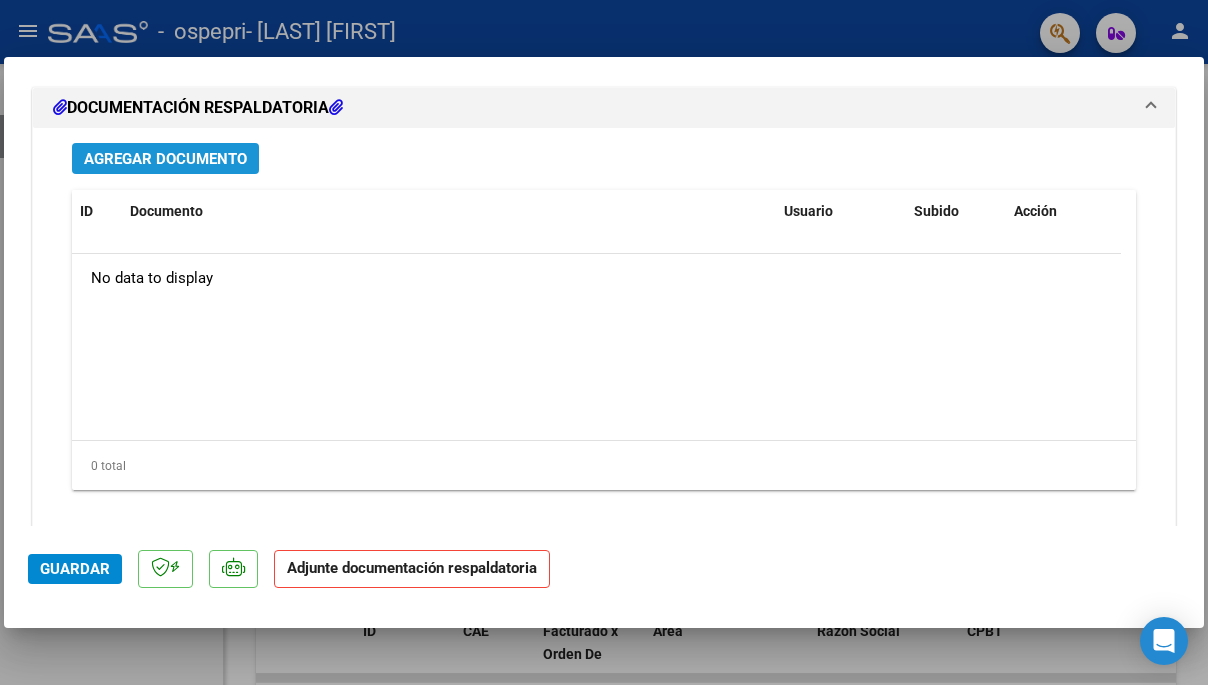 click on "Agregar Documento" at bounding box center [165, 159] 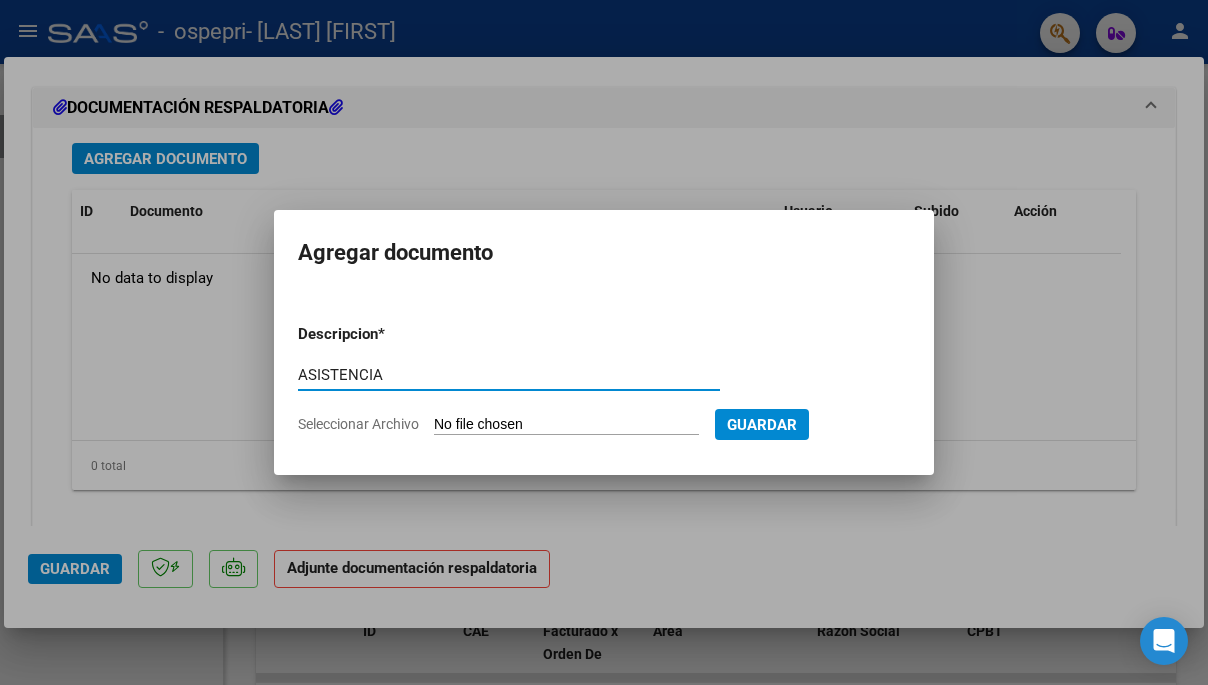 type on "ASISTENCIA" 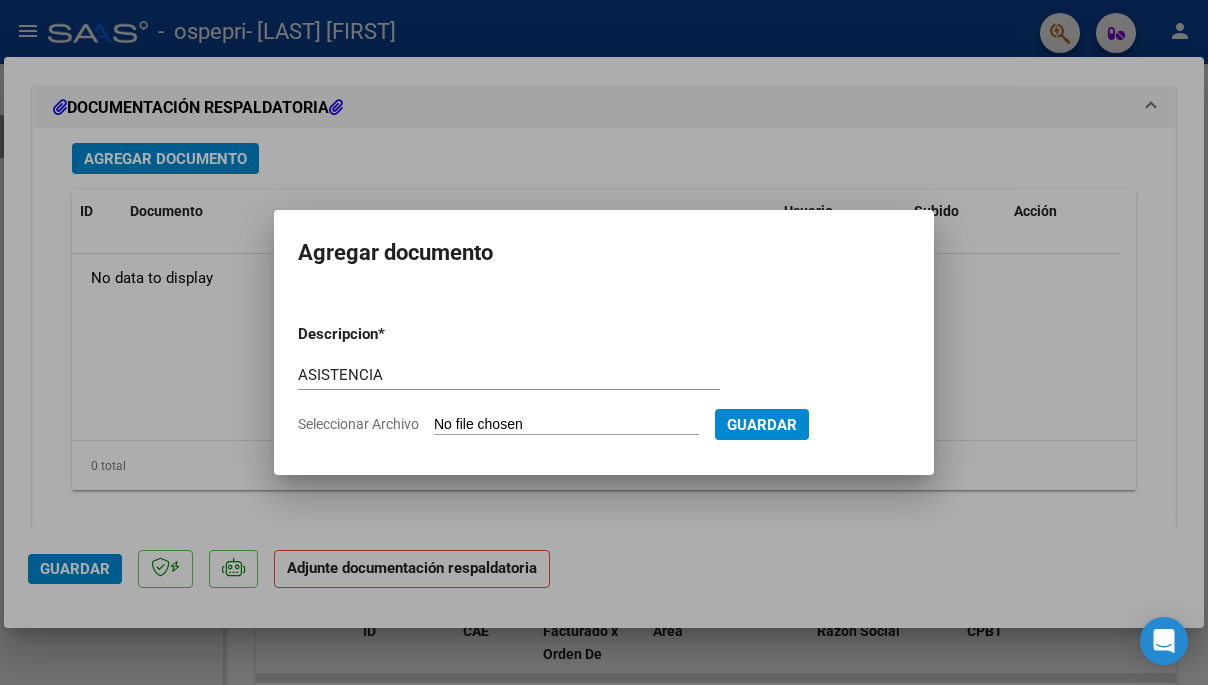 type on "C:\fakepath\Archivo_escaneado_20250805-2335.pdf" 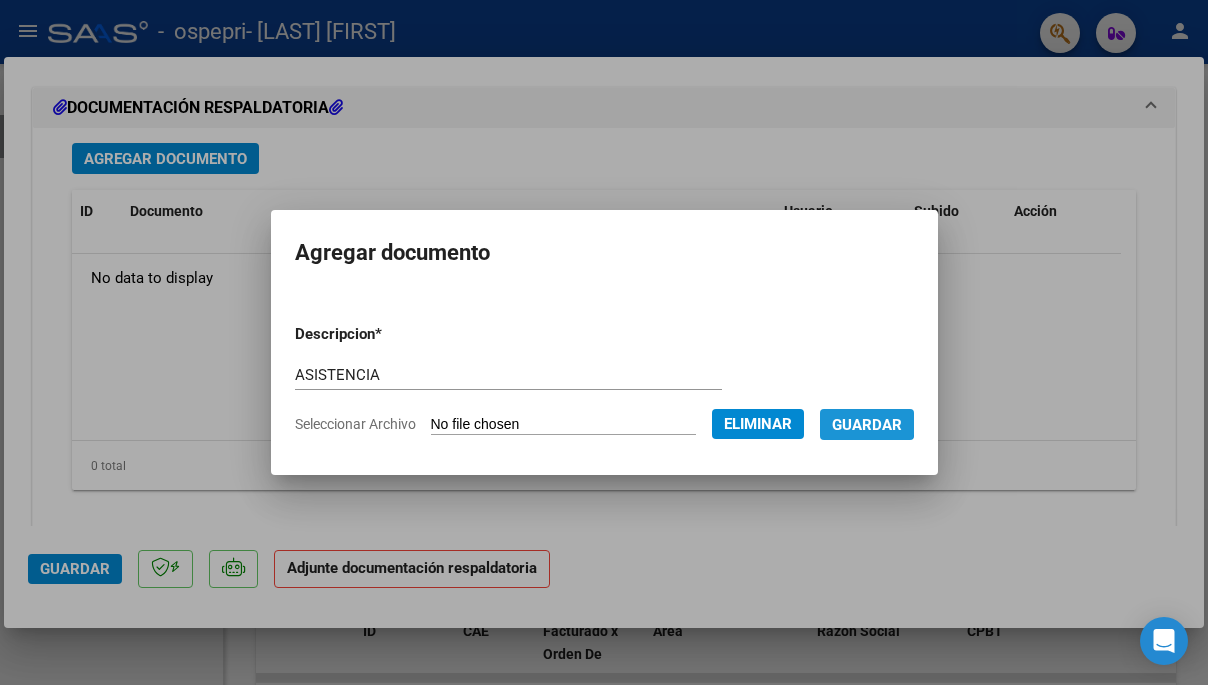 click on "Guardar" at bounding box center (867, 425) 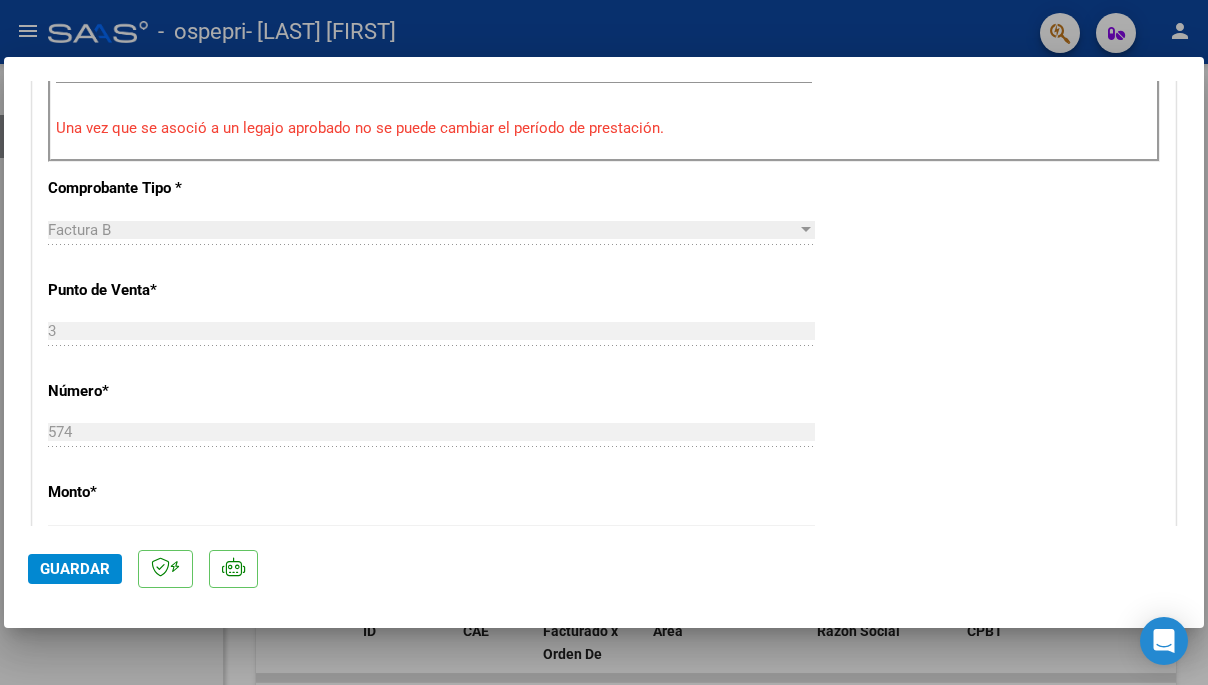 scroll, scrollTop: 0, scrollLeft: 0, axis: both 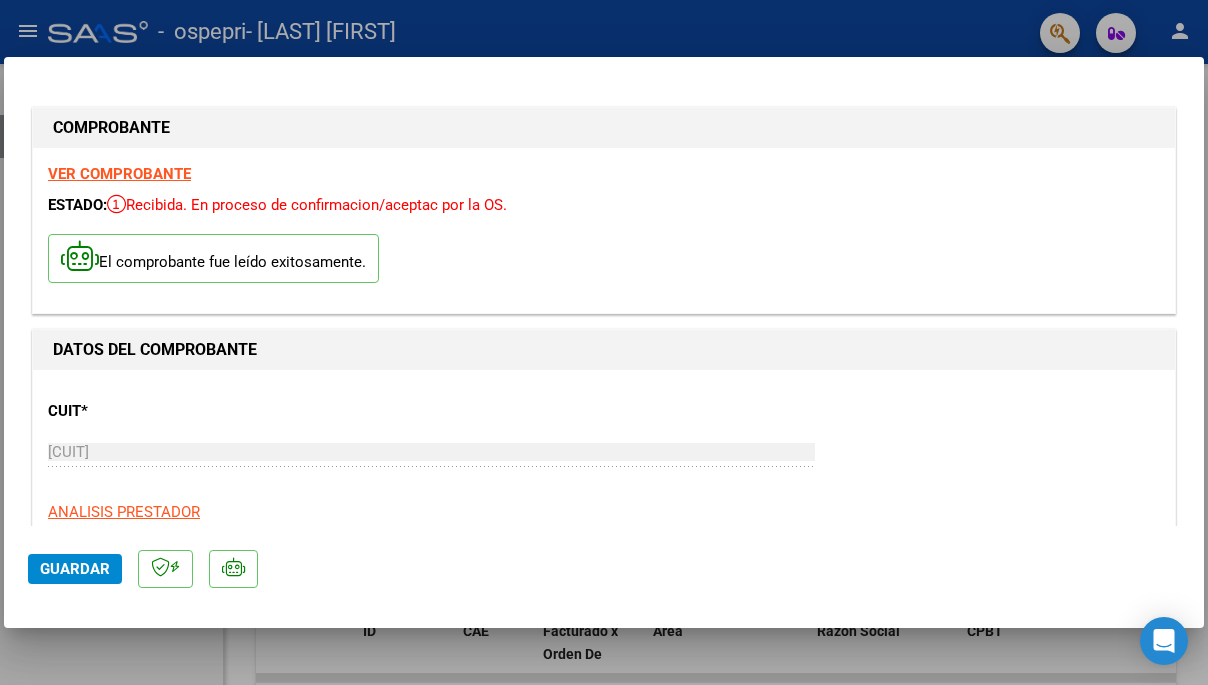 click at bounding box center (604, 342) 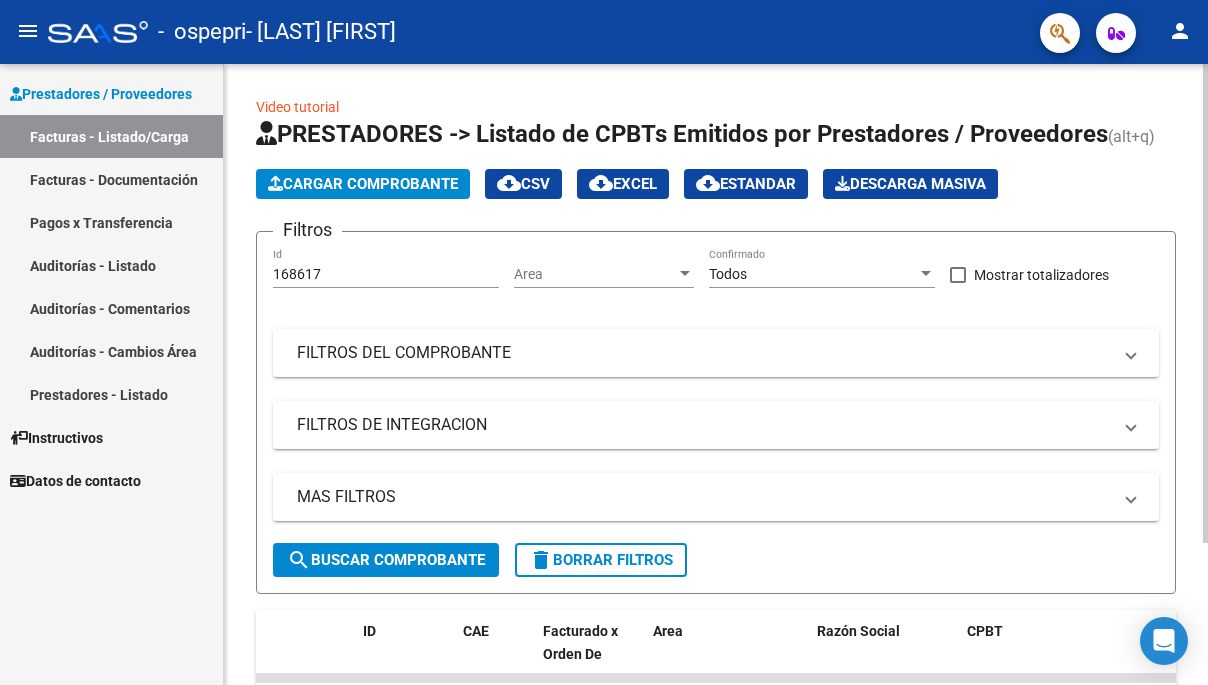 click on "Cargar Comprobante" 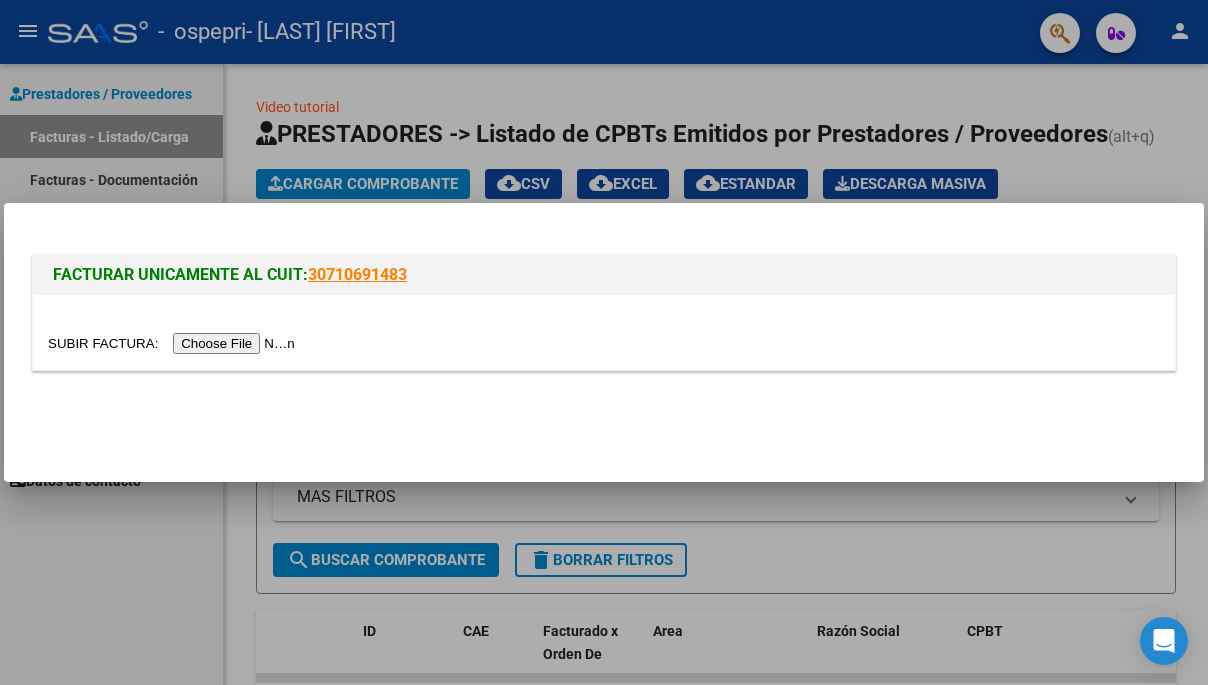 click at bounding box center [174, 343] 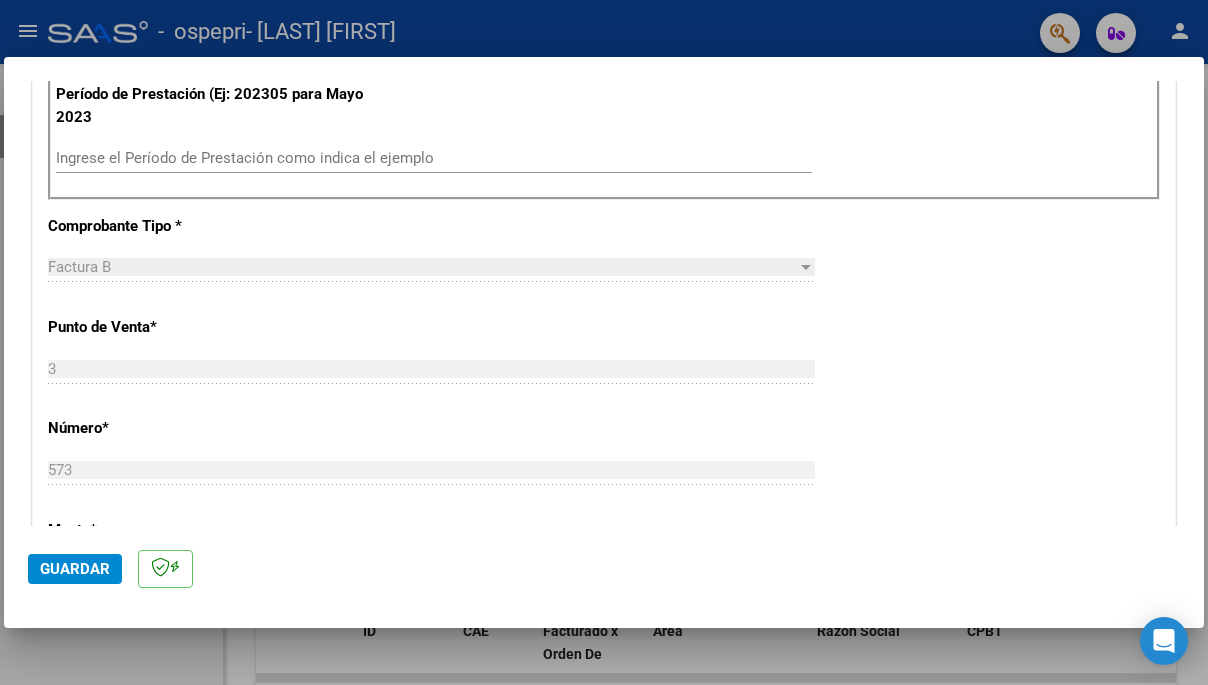 scroll, scrollTop: 600, scrollLeft: 0, axis: vertical 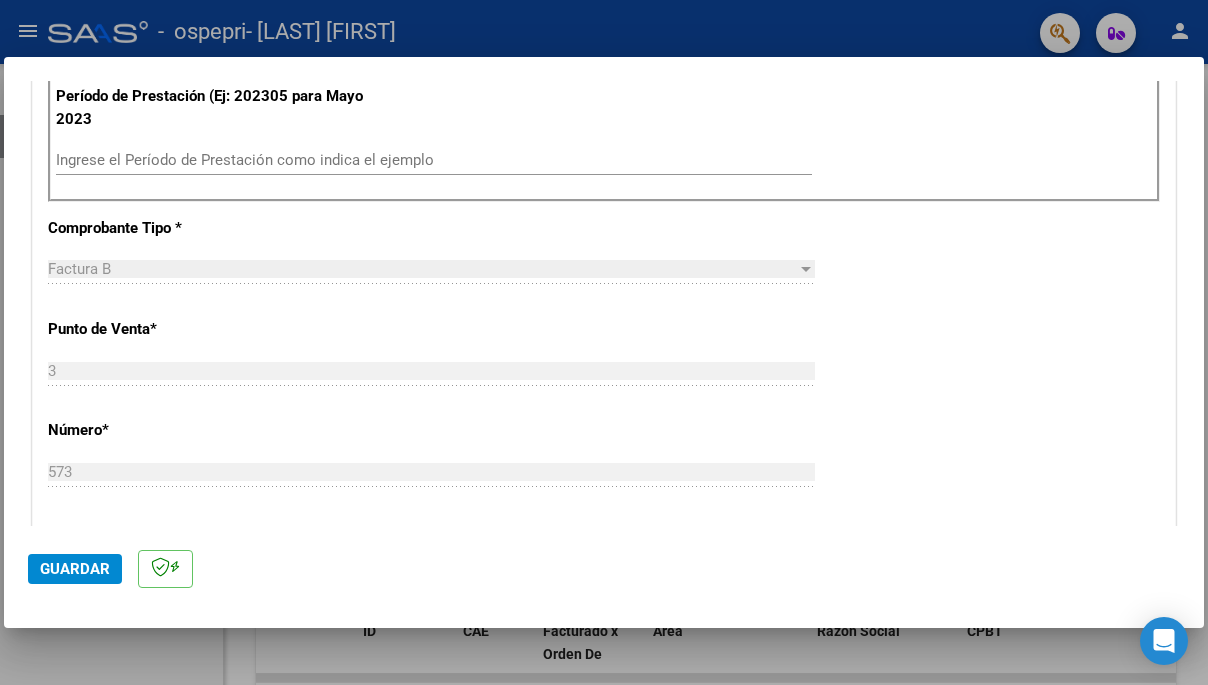 click on "Ingrese el Período de Prestación como indica el ejemplo" at bounding box center [434, 160] 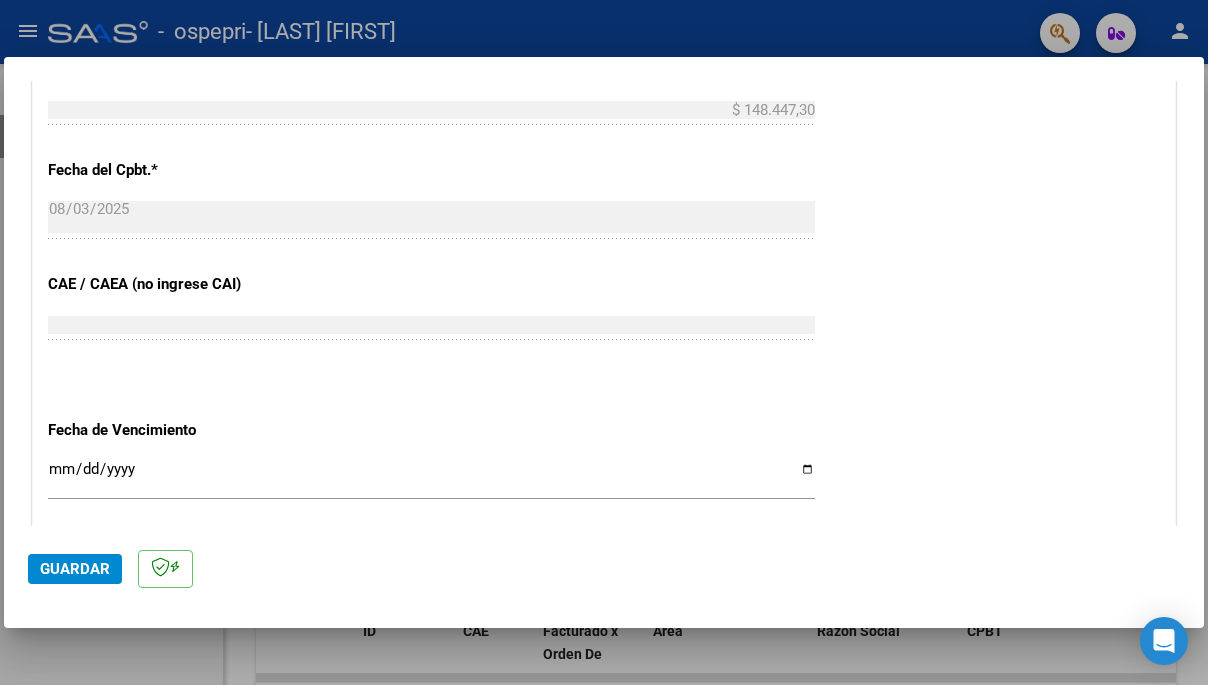 scroll, scrollTop: 1333, scrollLeft: 0, axis: vertical 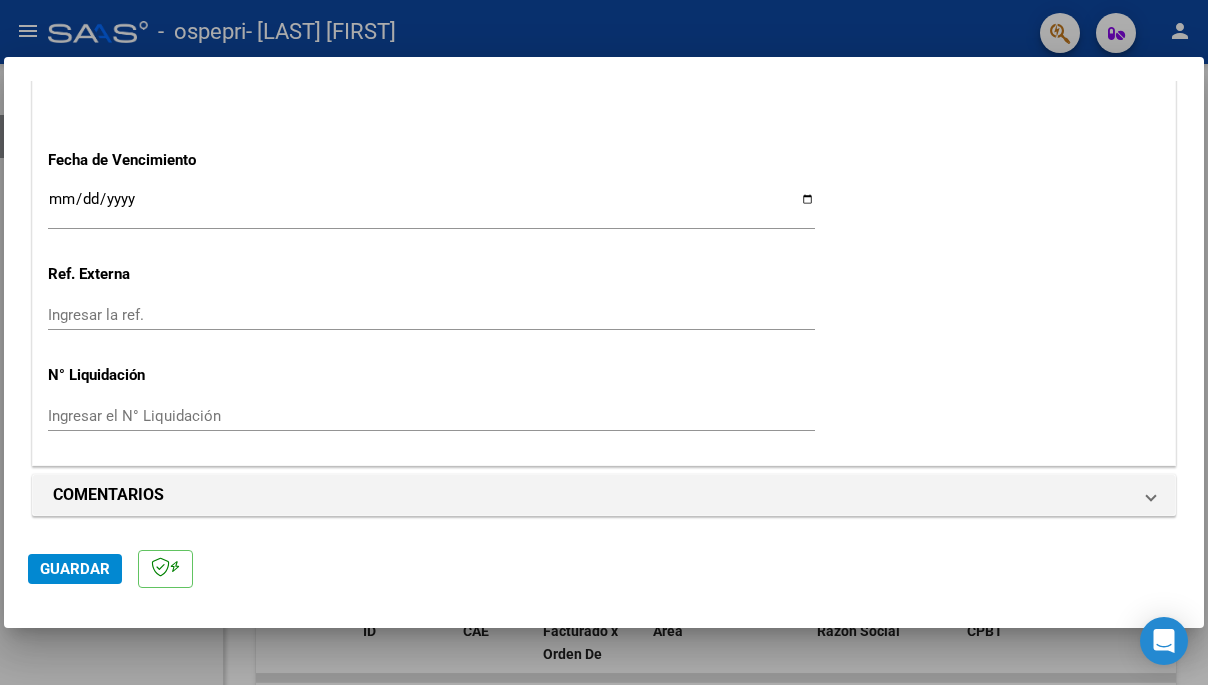 type on "202507" 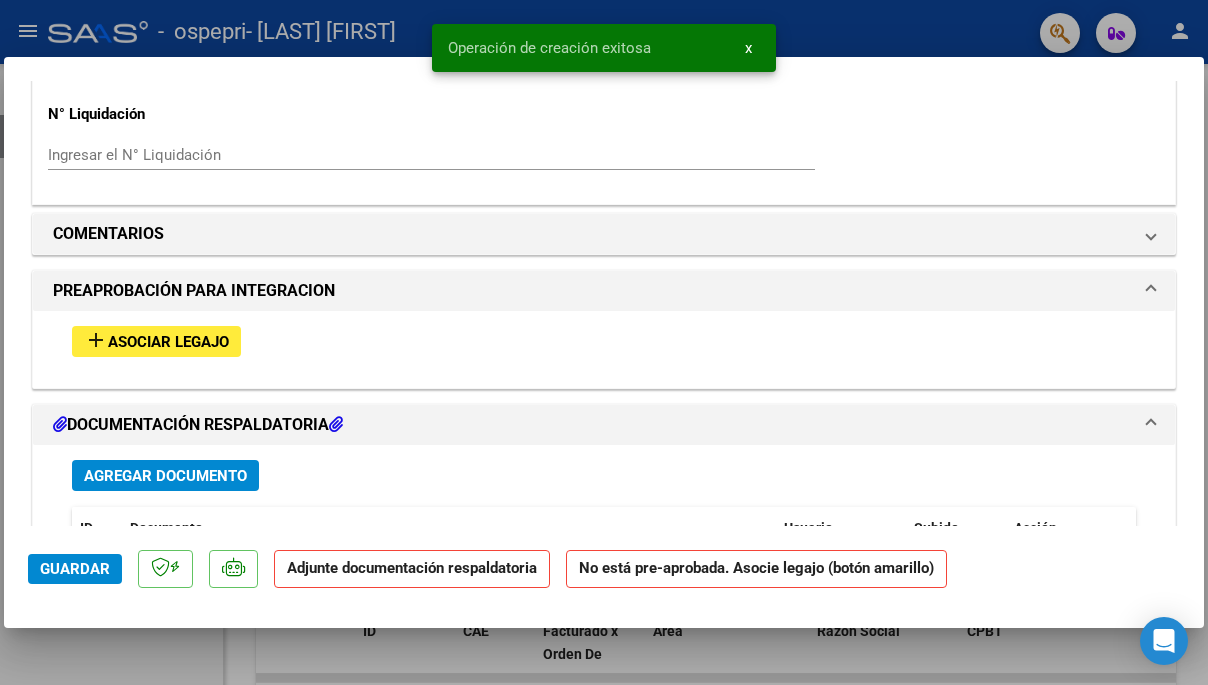 scroll, scrollTop: 1611, scrollLeft: 0, axis: vertical 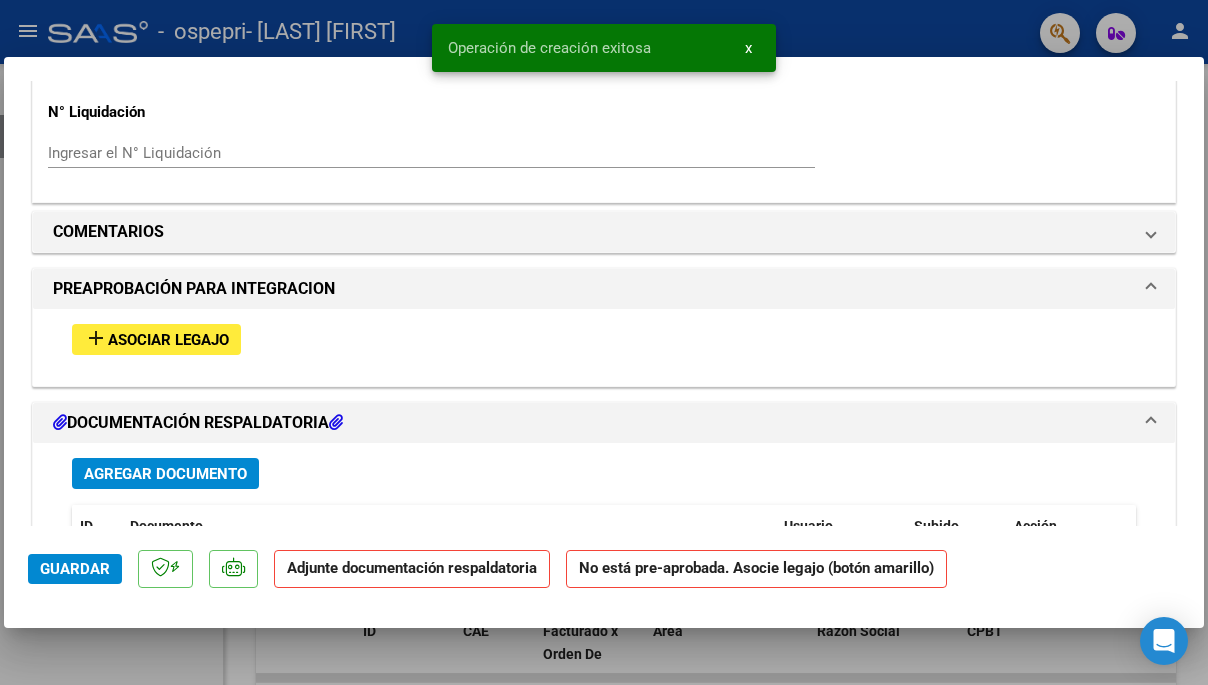 click on "Asociar Legajo" at bounding box center [168, 340] 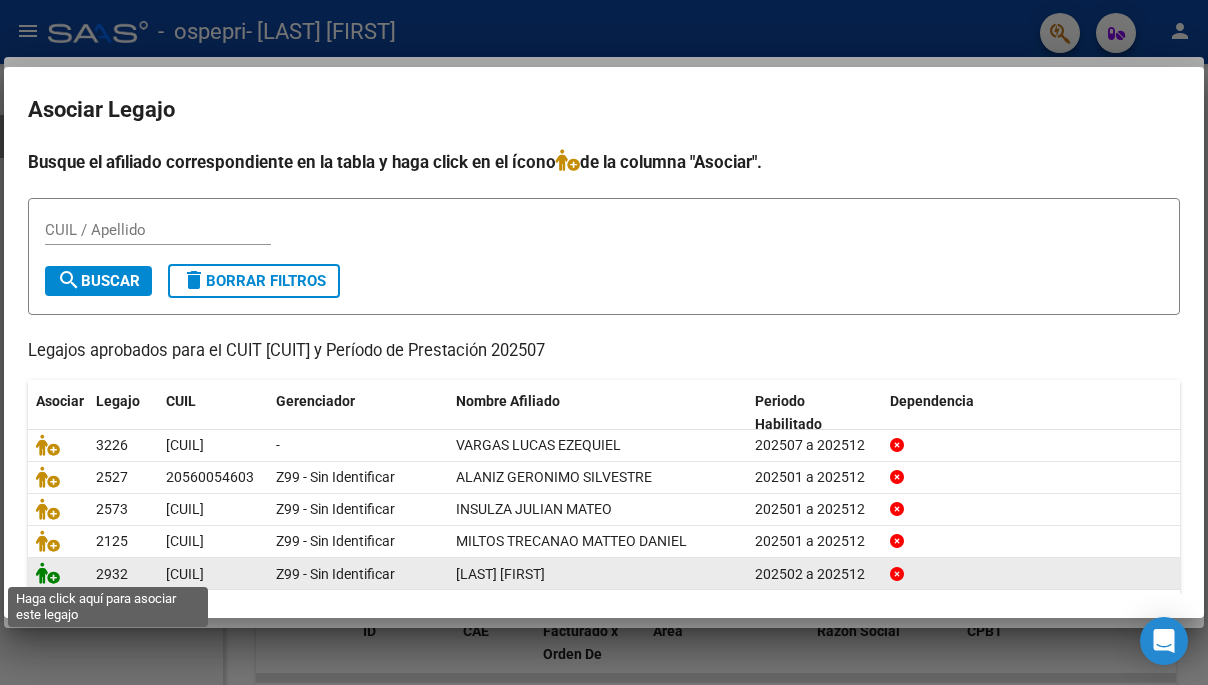 click 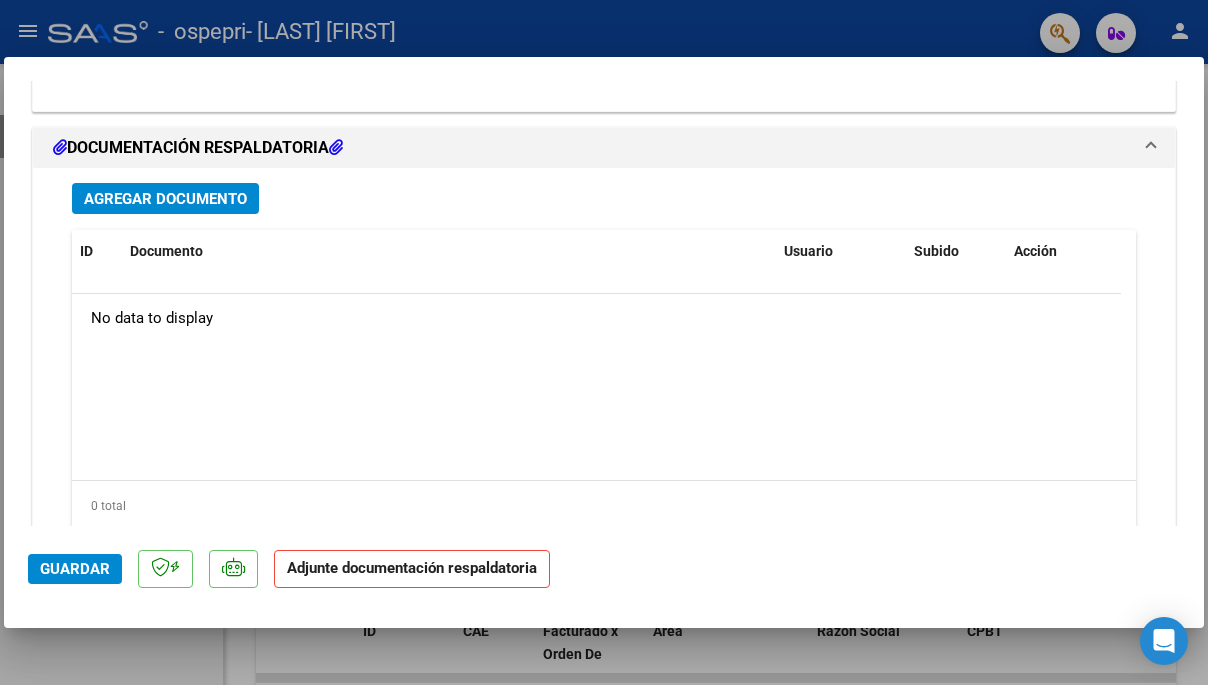 scroll, scrollTop: 2174, scrollLeft: 0, axis: vertical 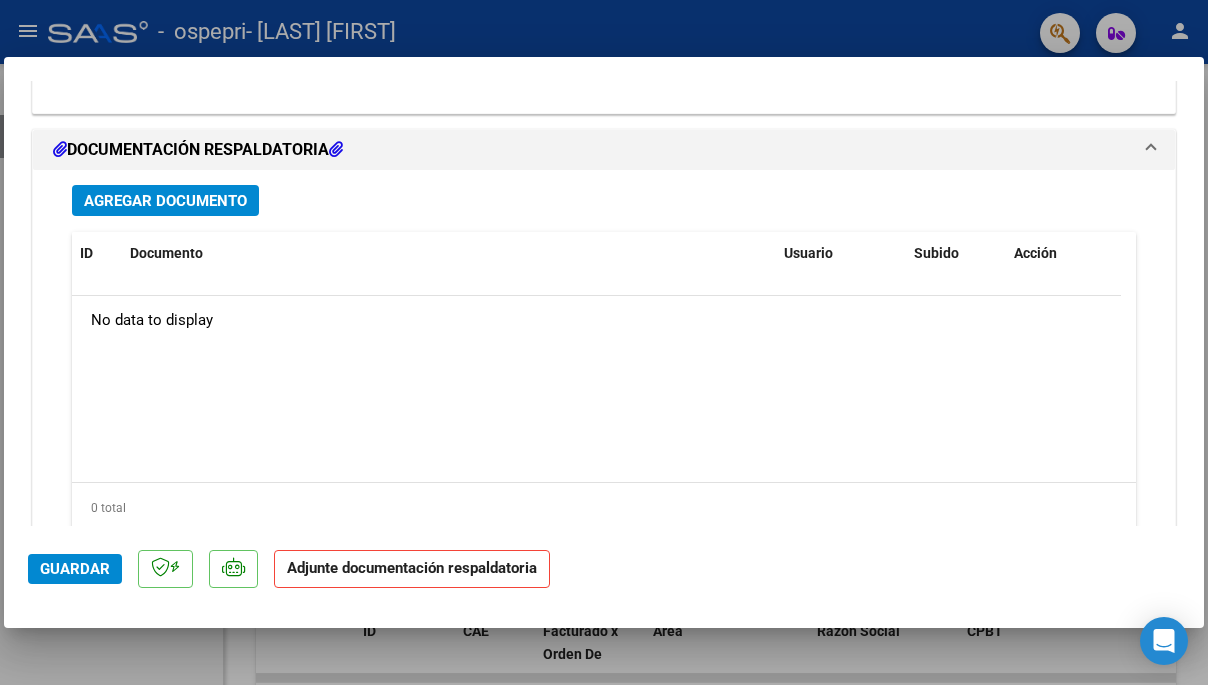 click on "Agregar Documento" at bounding box center (165, 201) 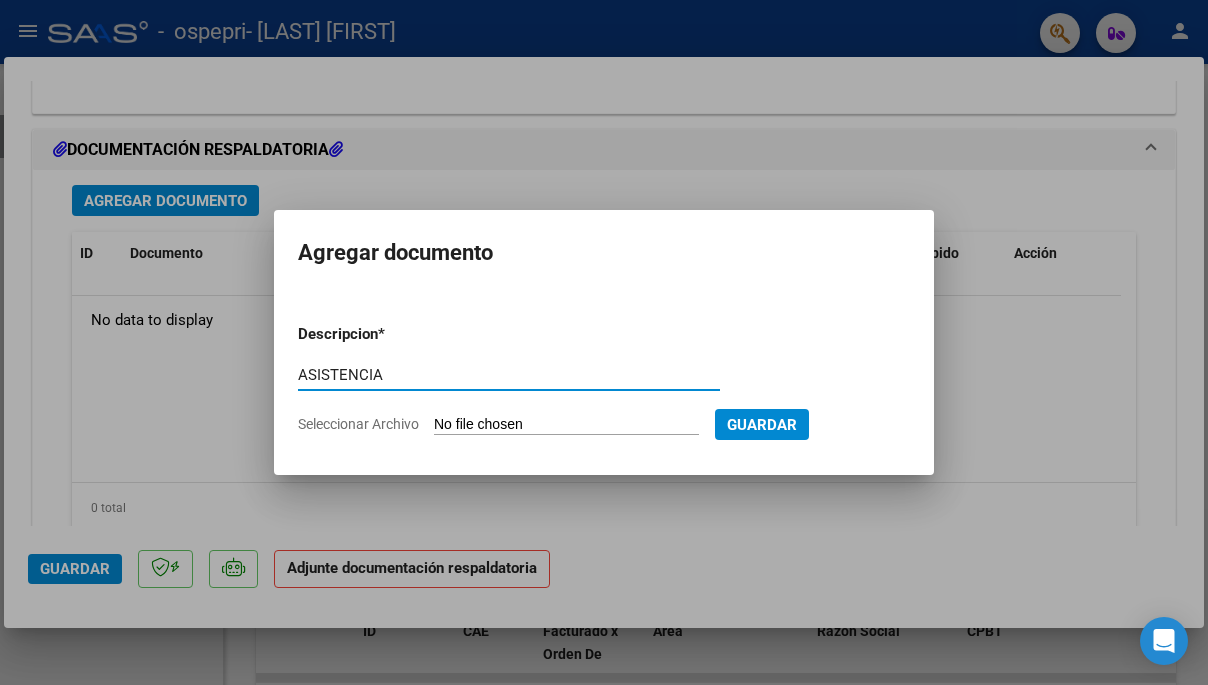 type on "ASISTENCIA" 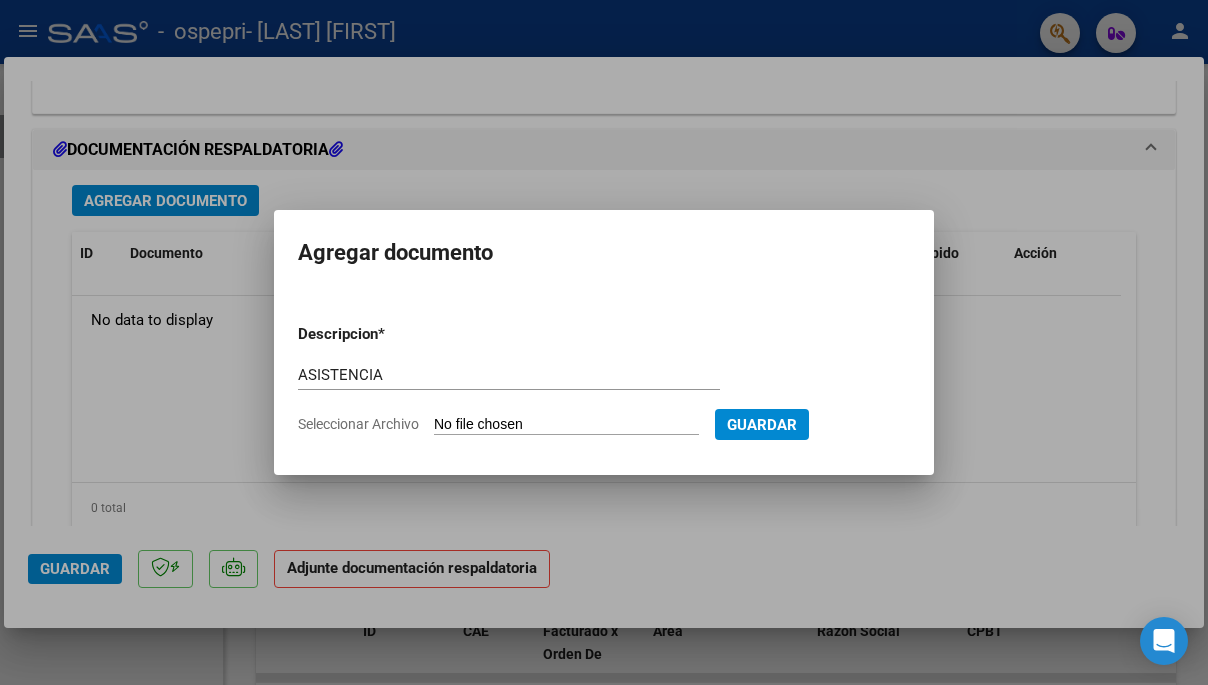 type on "C:\fakepath\Archivo_escaneado_20250805-2343.pdf" 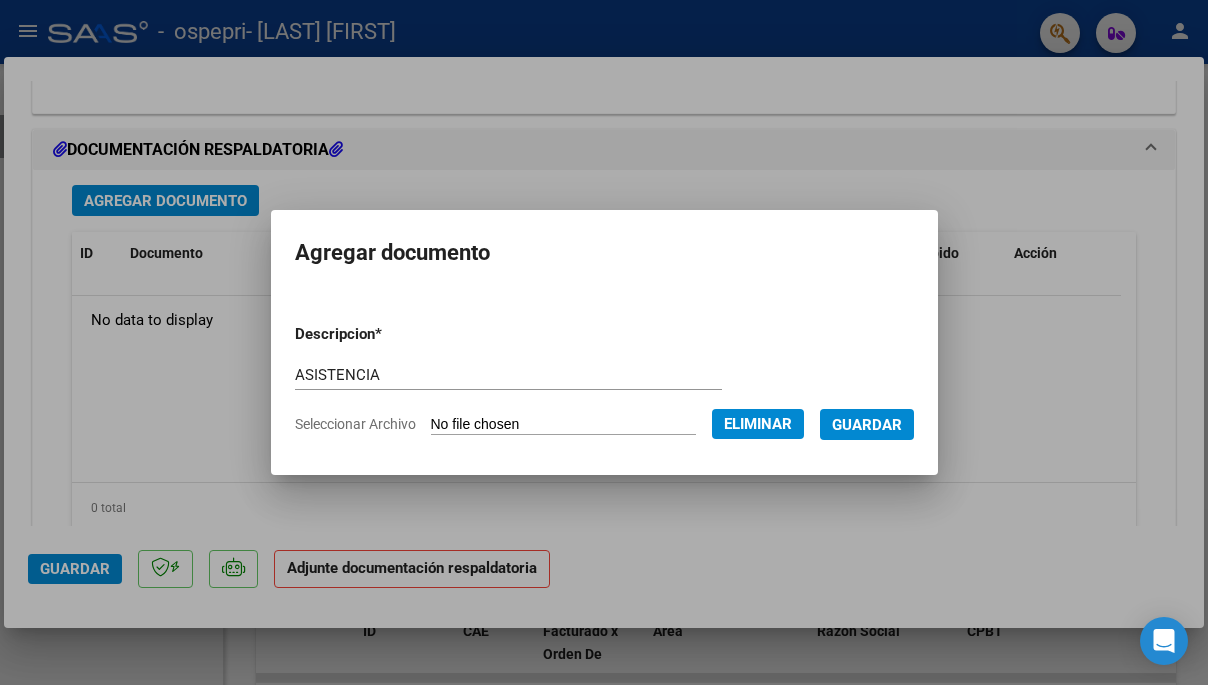 click on "Guardar" at bounding box center [867, 424] 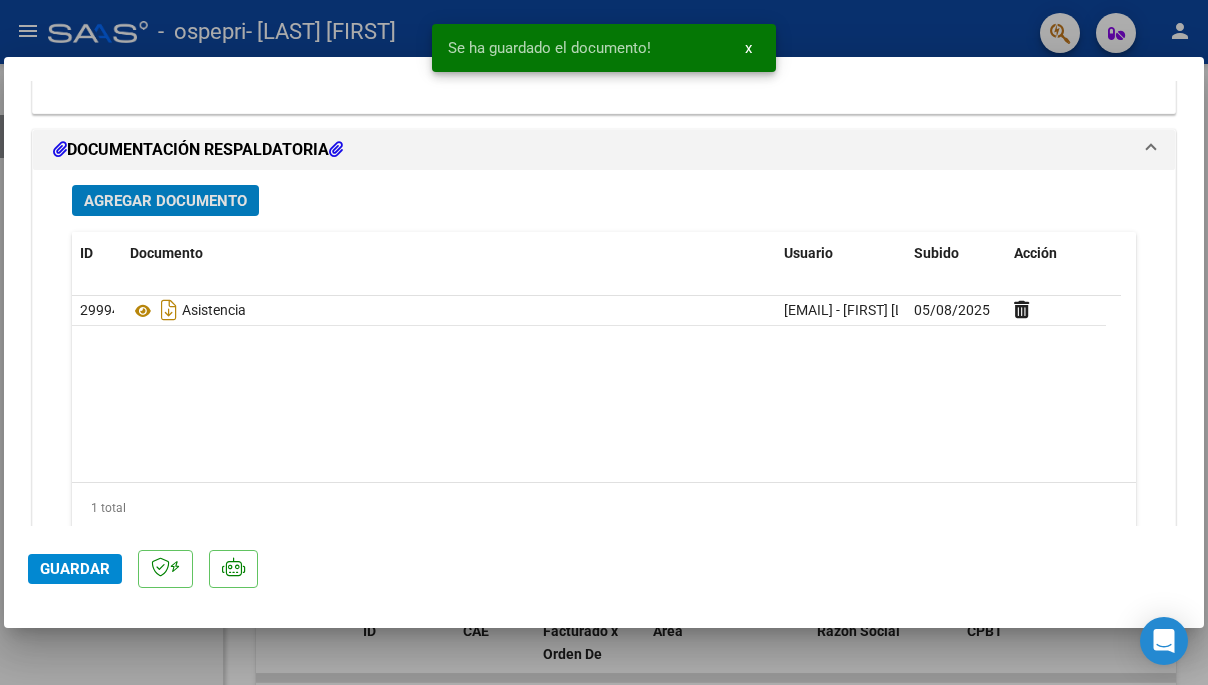 click at bounding box center [604, 342] 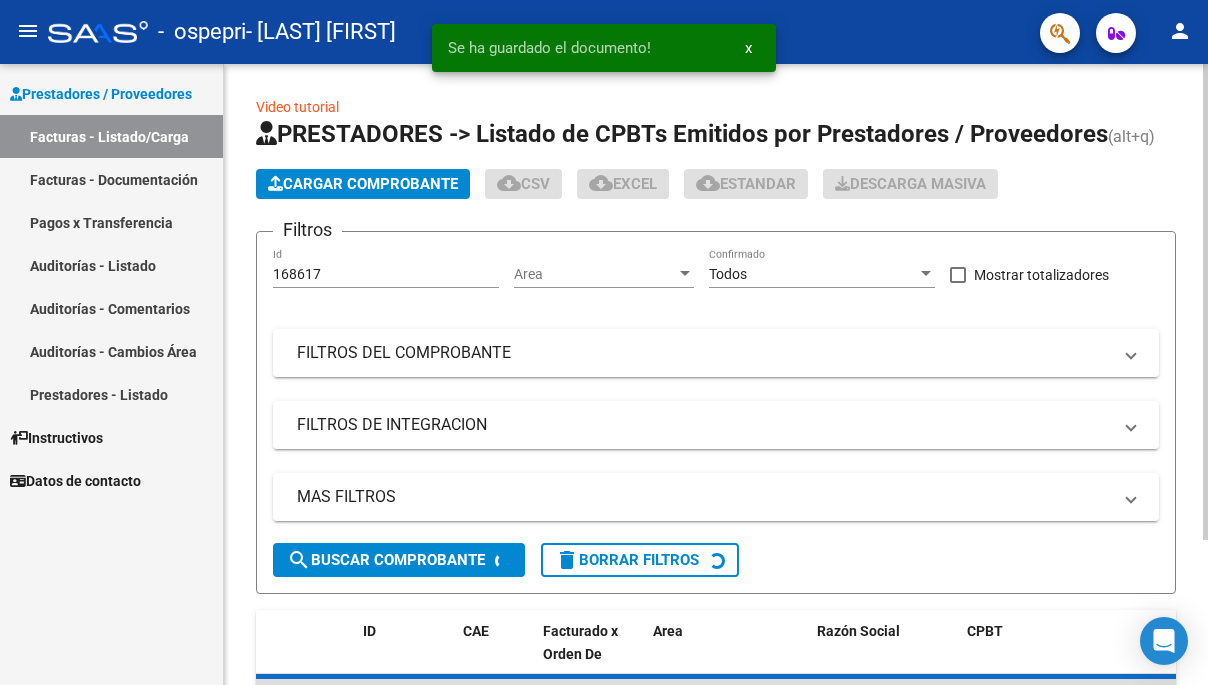 click on "Cargar Comprobante" 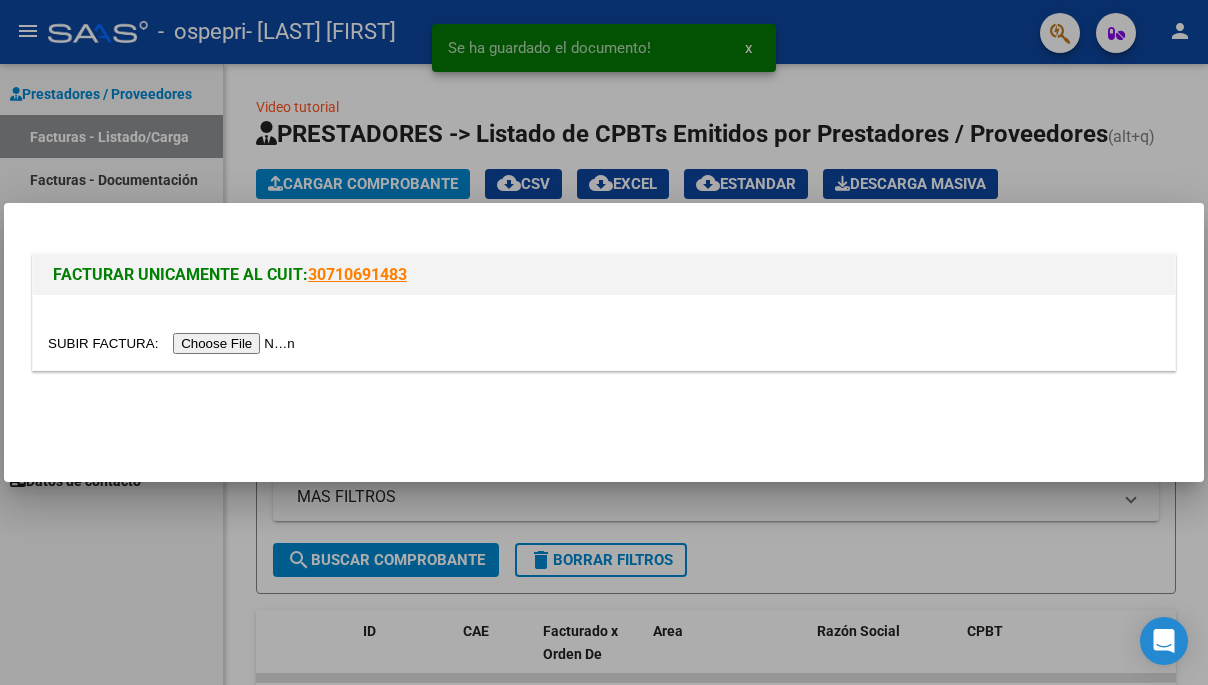 click at bounding box center (174, 343) 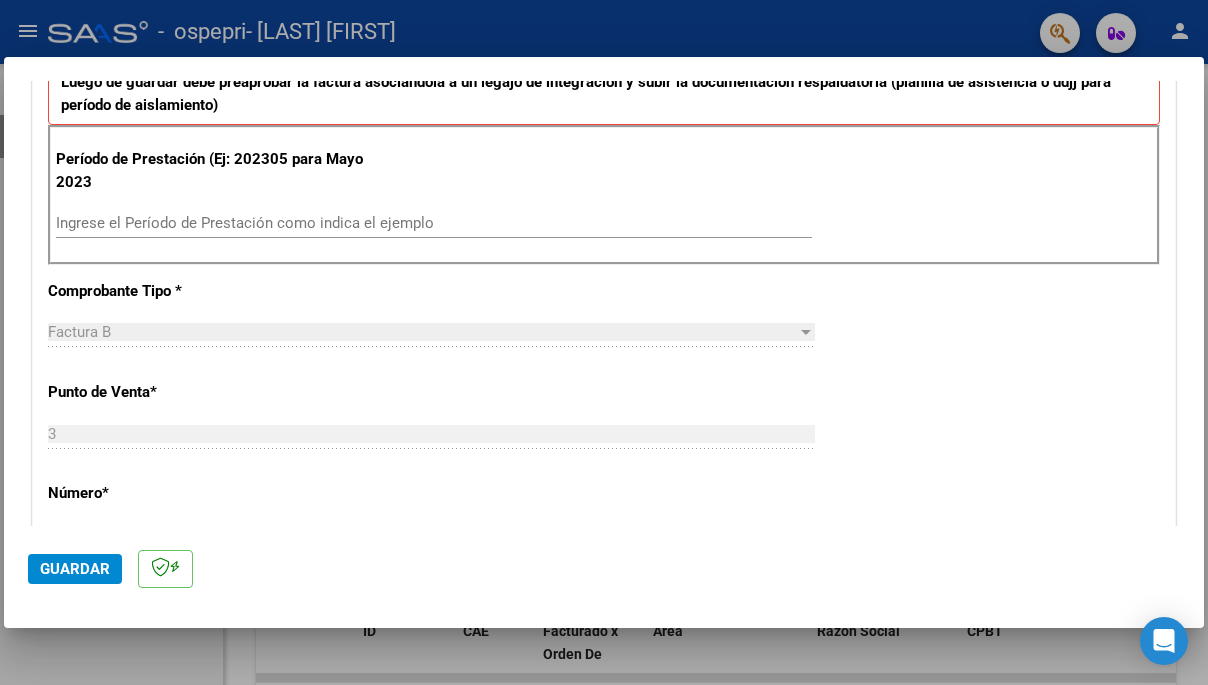 scroll, scrollTop: 502, scrollLeft: 0, axis: vertical 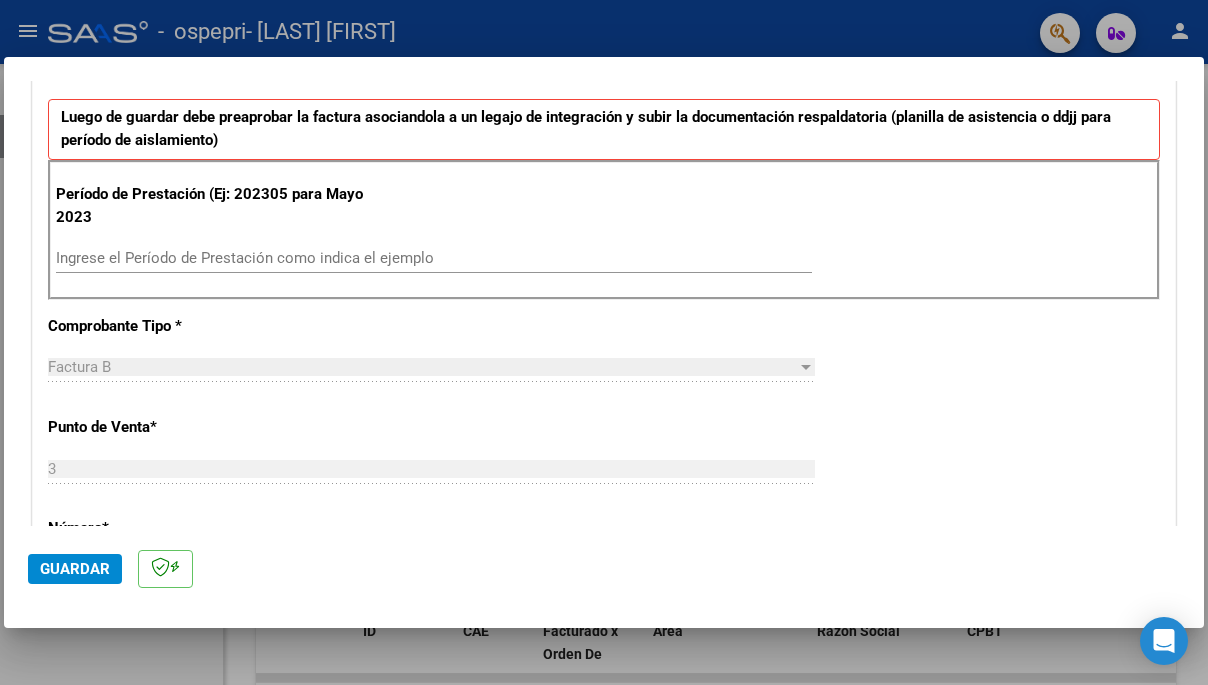 click on "Ingrese el Período de Prestación como indica el ejemplo" at bounding box center [434, 258] 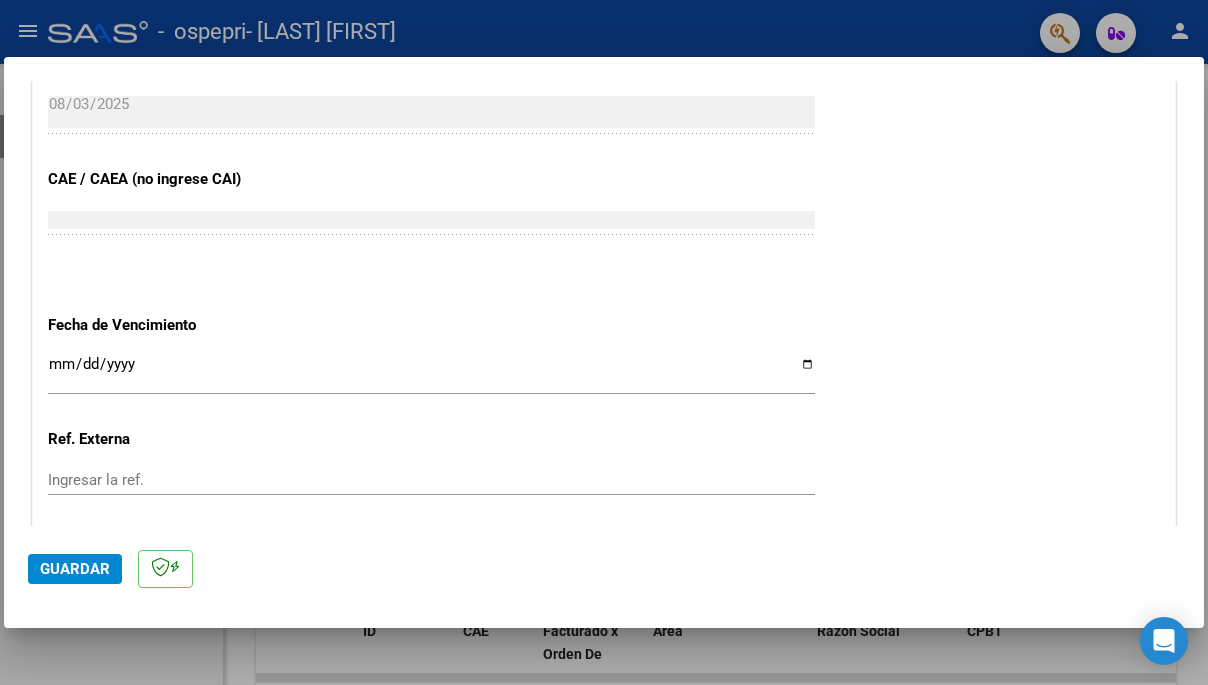 scroll, scrollTop: 1333, scrollLeft: 0, axis: vertical 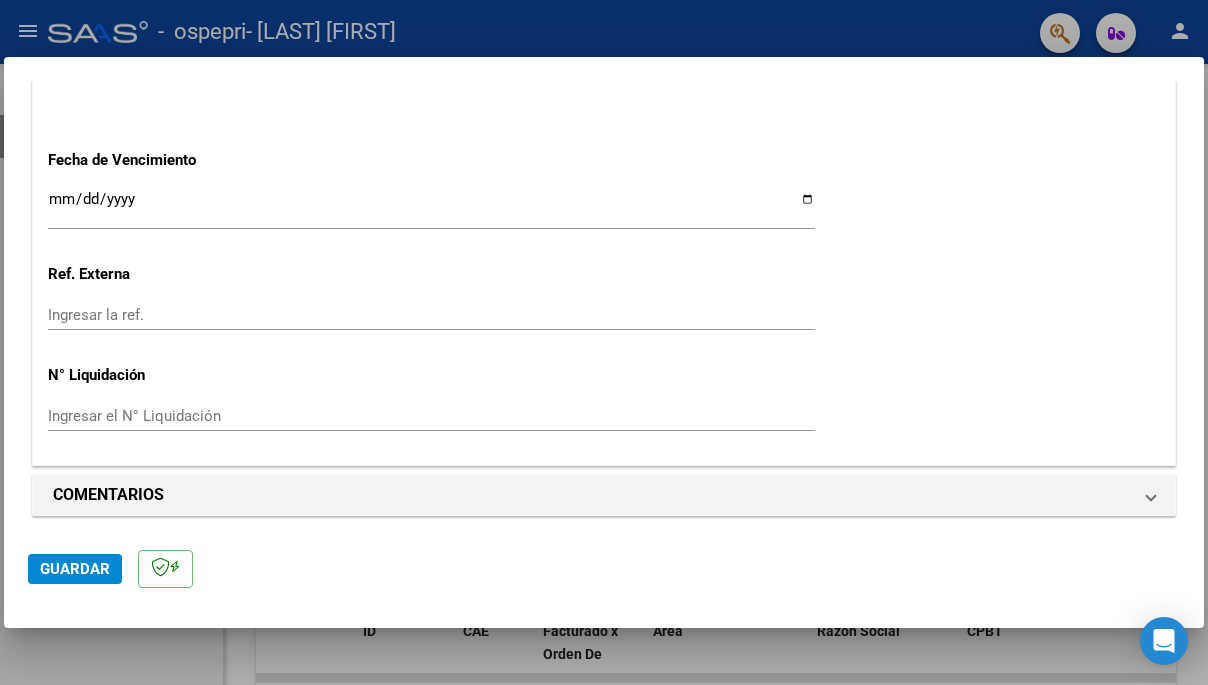 type on "202507" 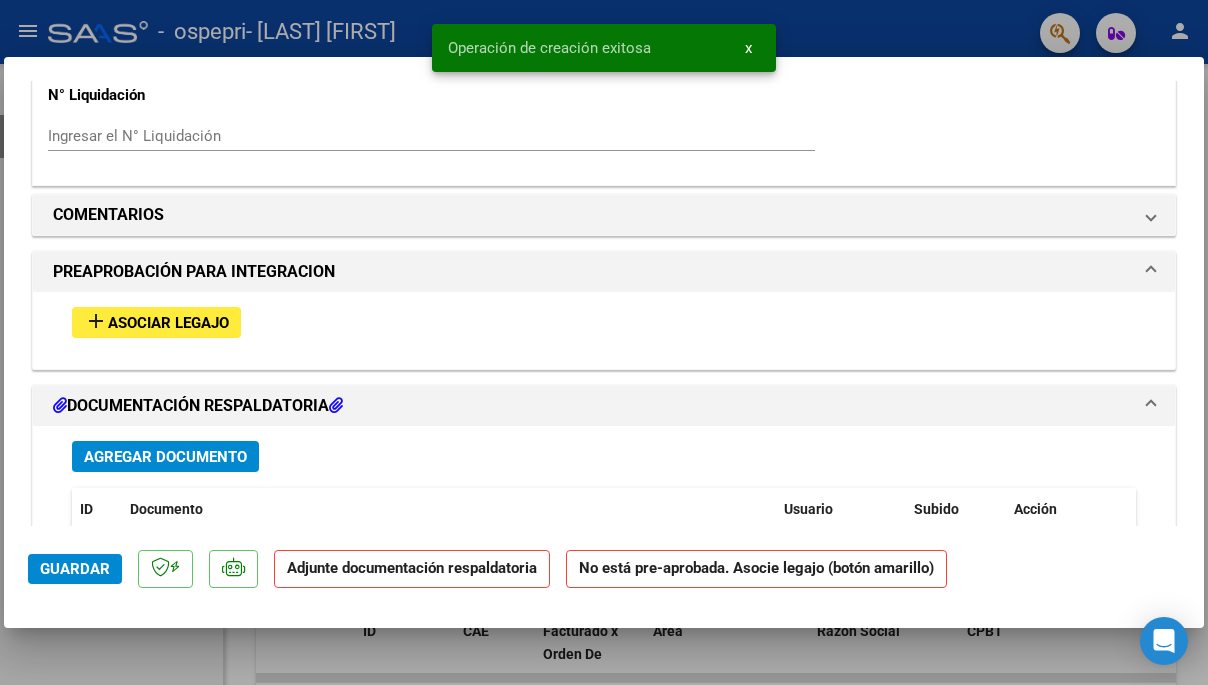 scroll, scrollTop: 1625, scrollLeft: 0, axis: vertical 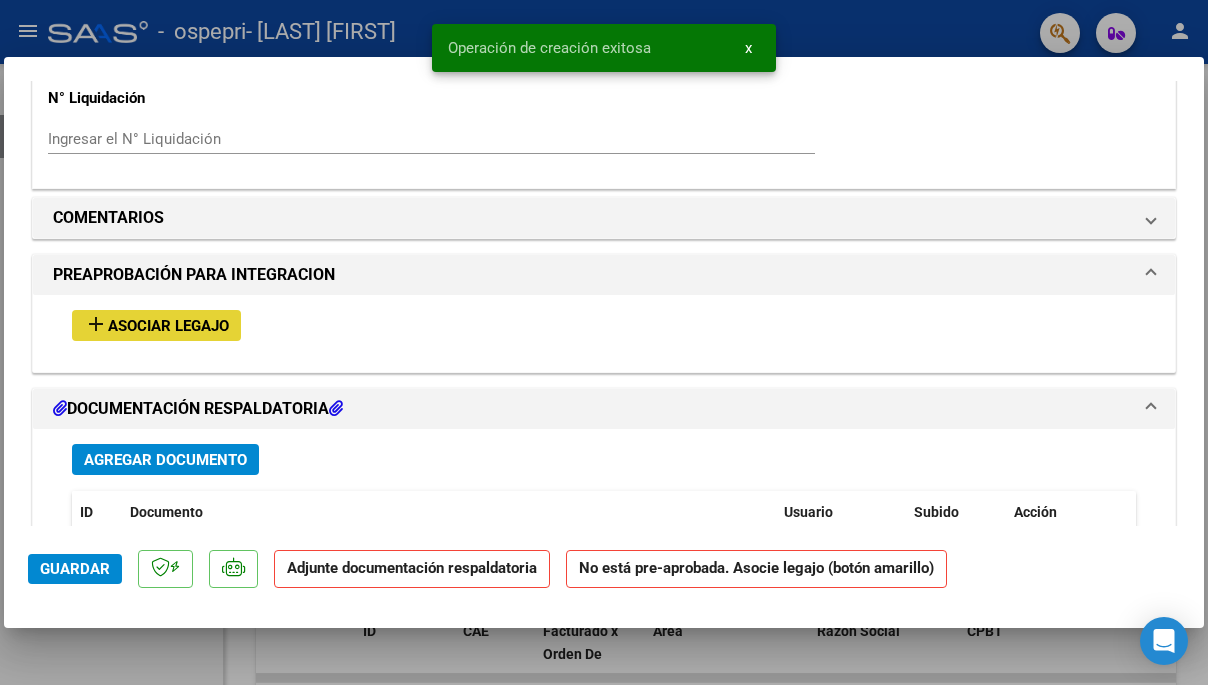 click on "Asociar Legajo" at bounding box center [168, 326] 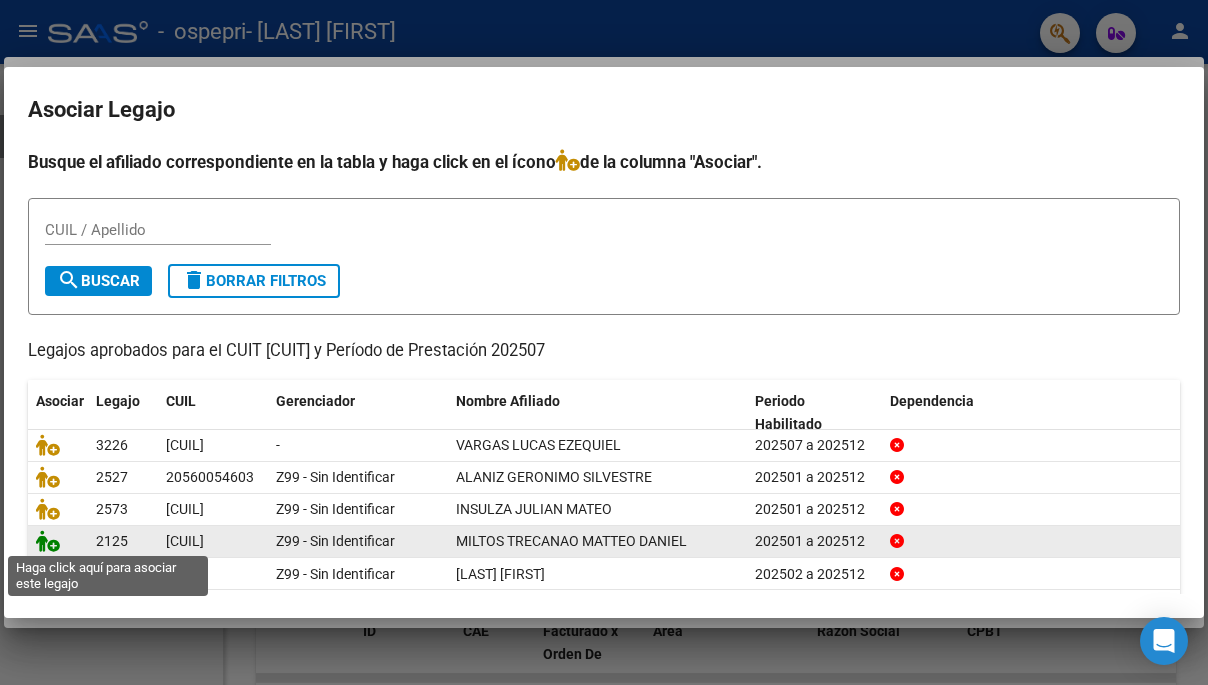 click 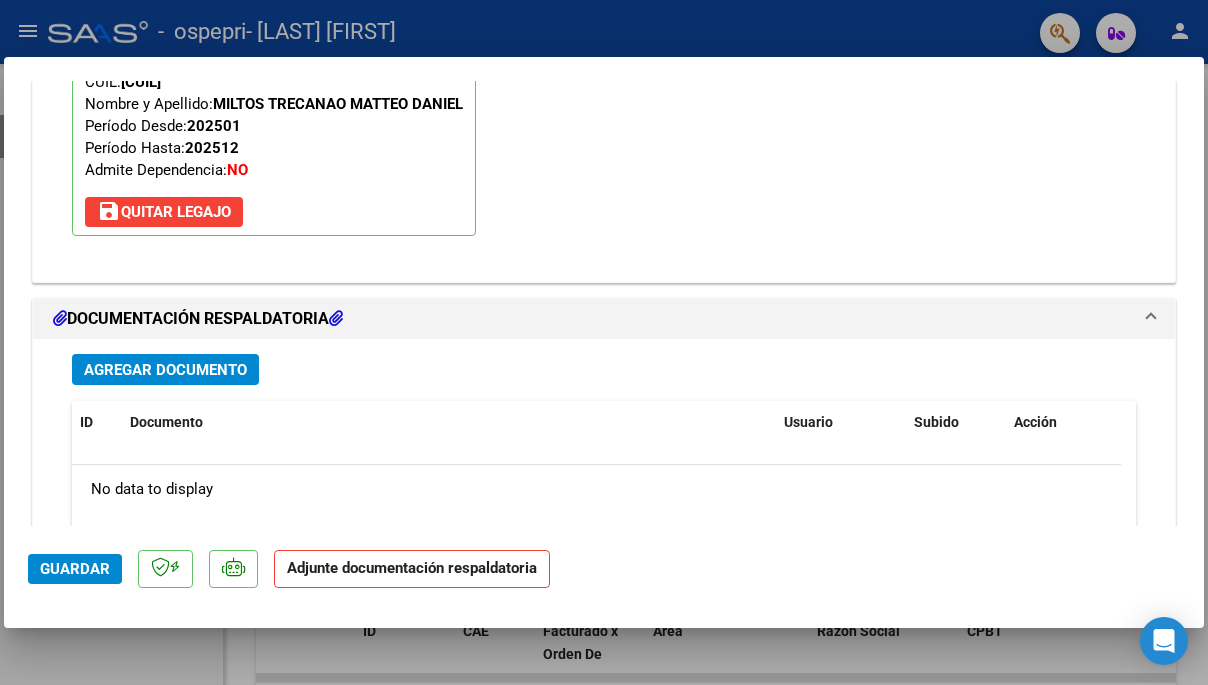 scroll, scrollTop: 2083, scrollLeft: 0, axis: vertical 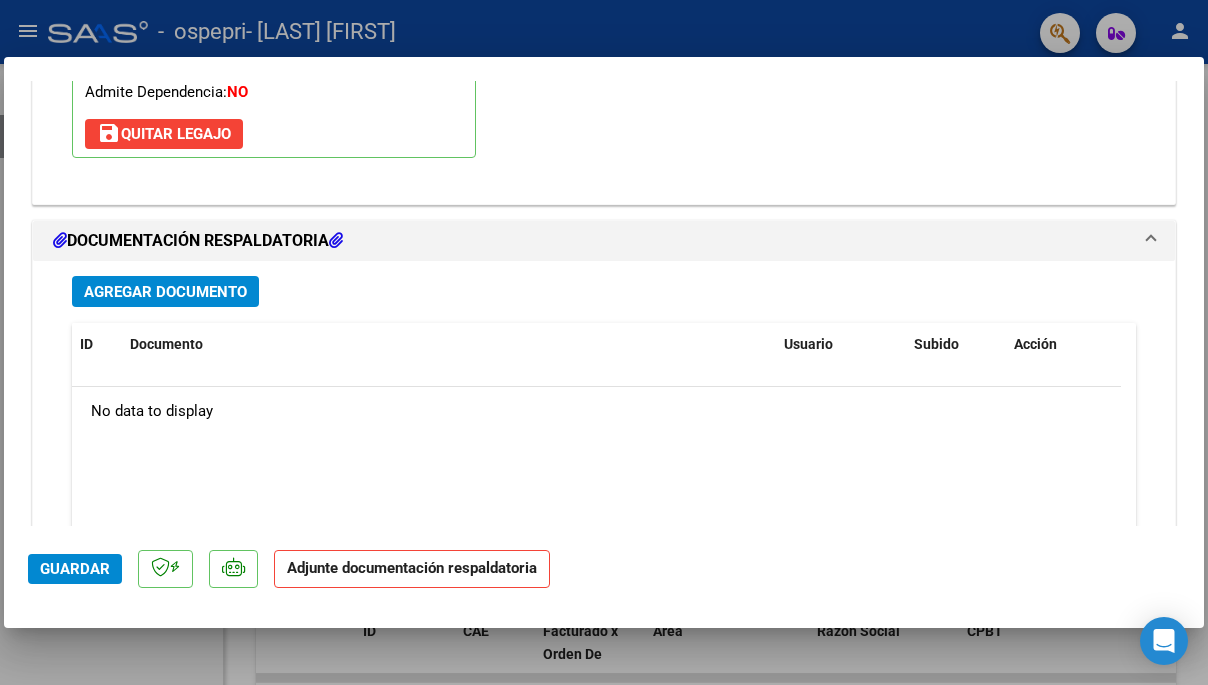 click on "Agregar Documento" at bounding box center (165, 292) 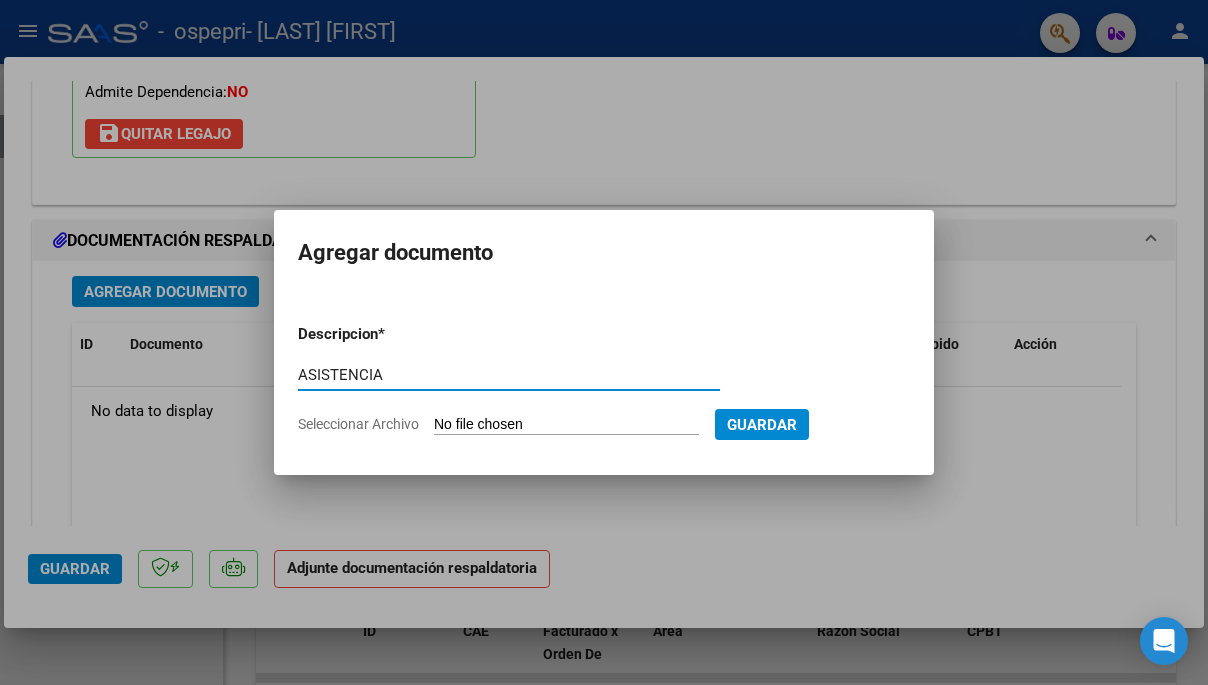 type on "ASISTENCIA" 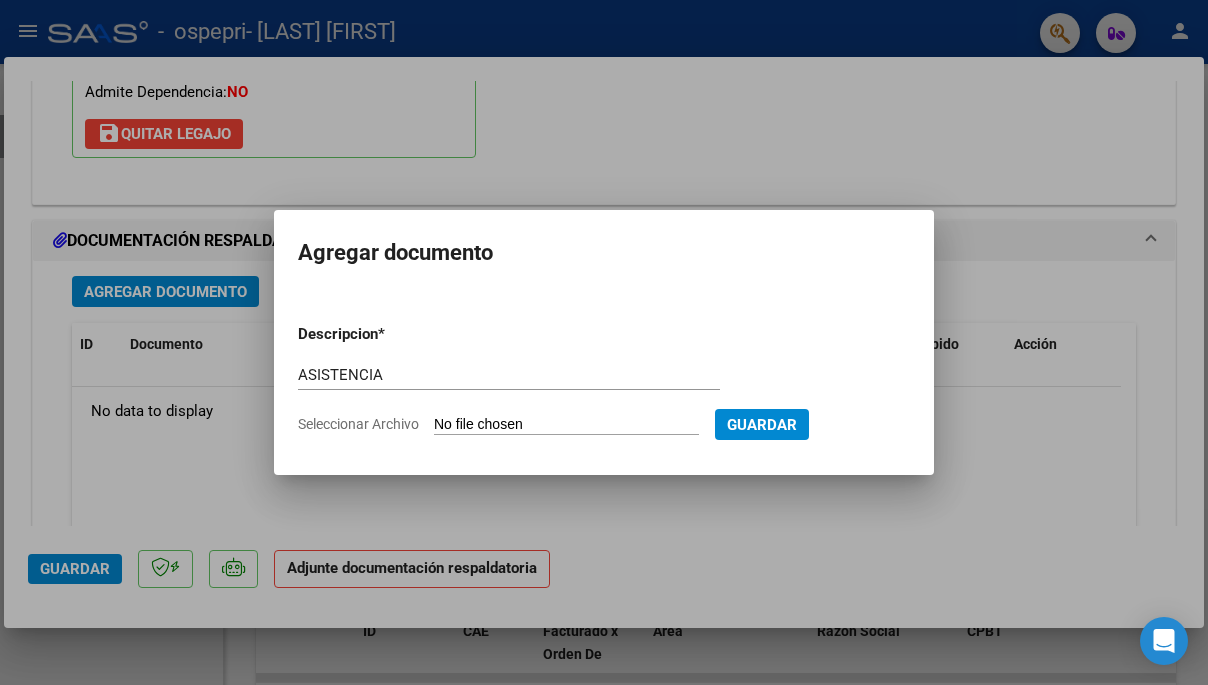 type on "C:\fakepath\Archivo_escaneado_20250805-2336.pdf" 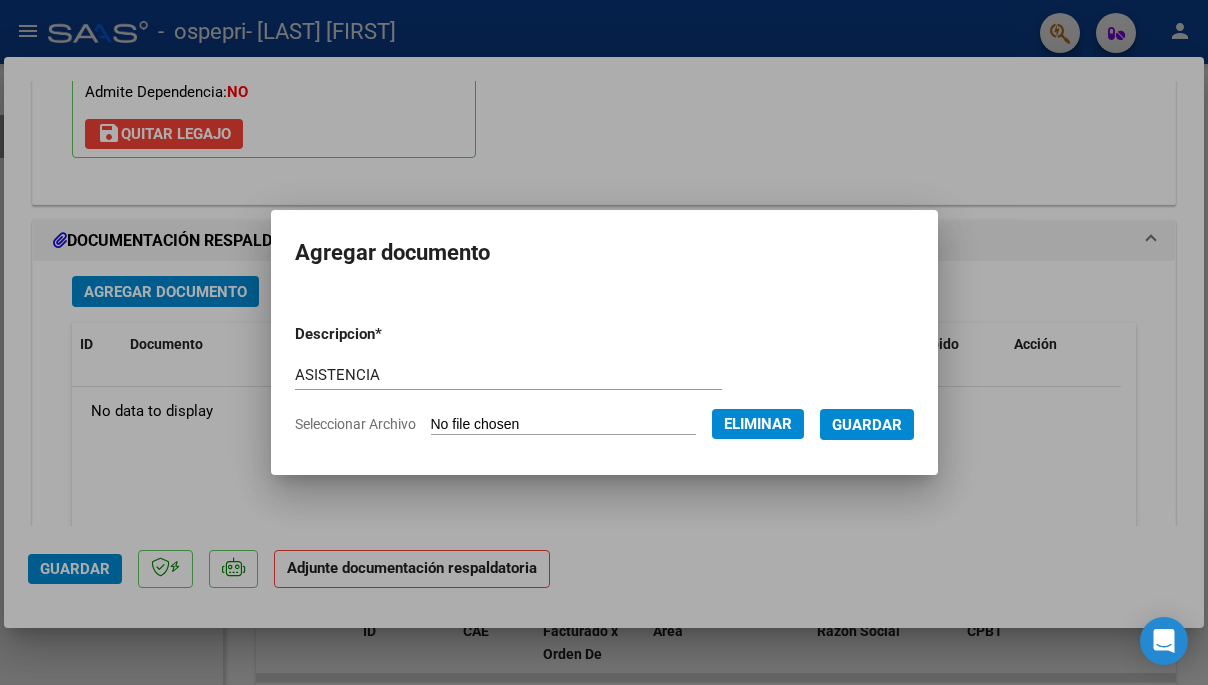 click on "Guardar" at bounding box center (867, 425) 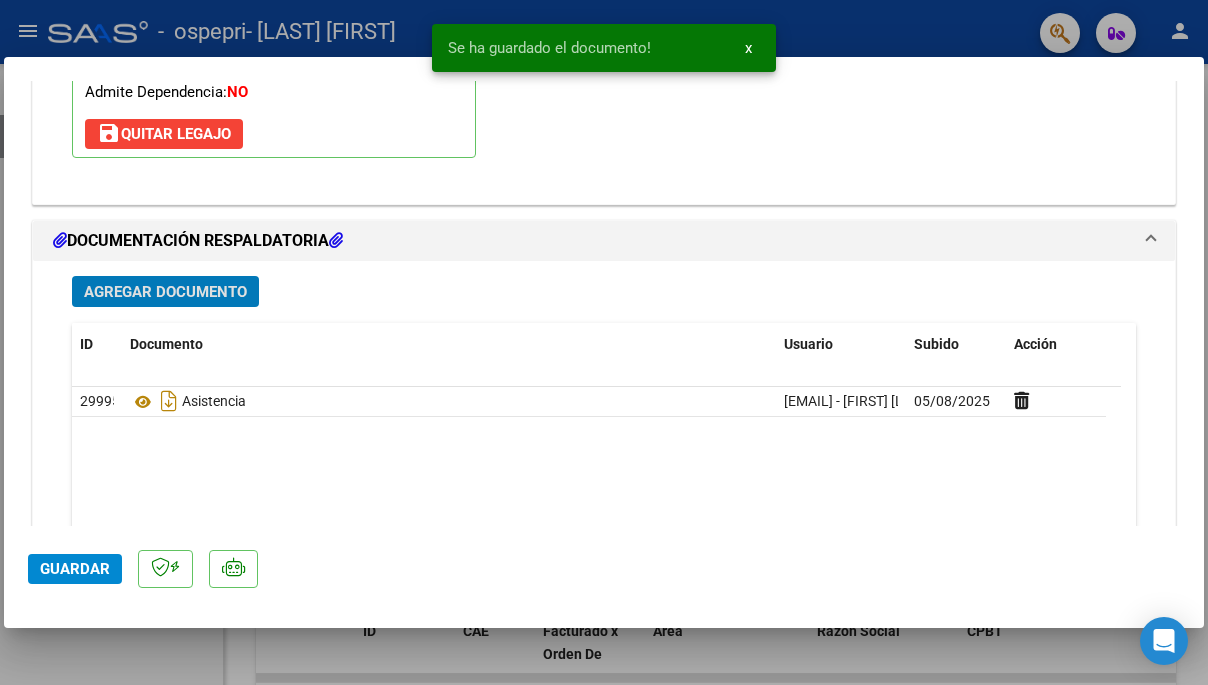 scroll, scrollTop: 2237, scrollLeft: 0, axis: vertical 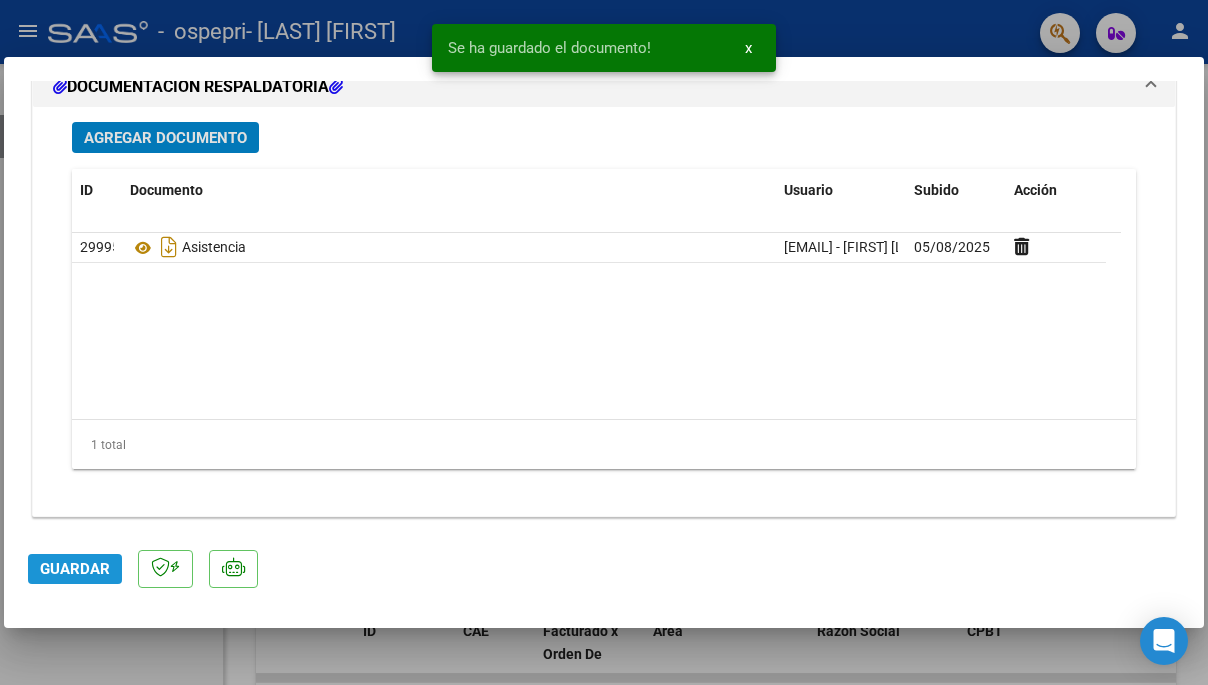 click on "Guardar" 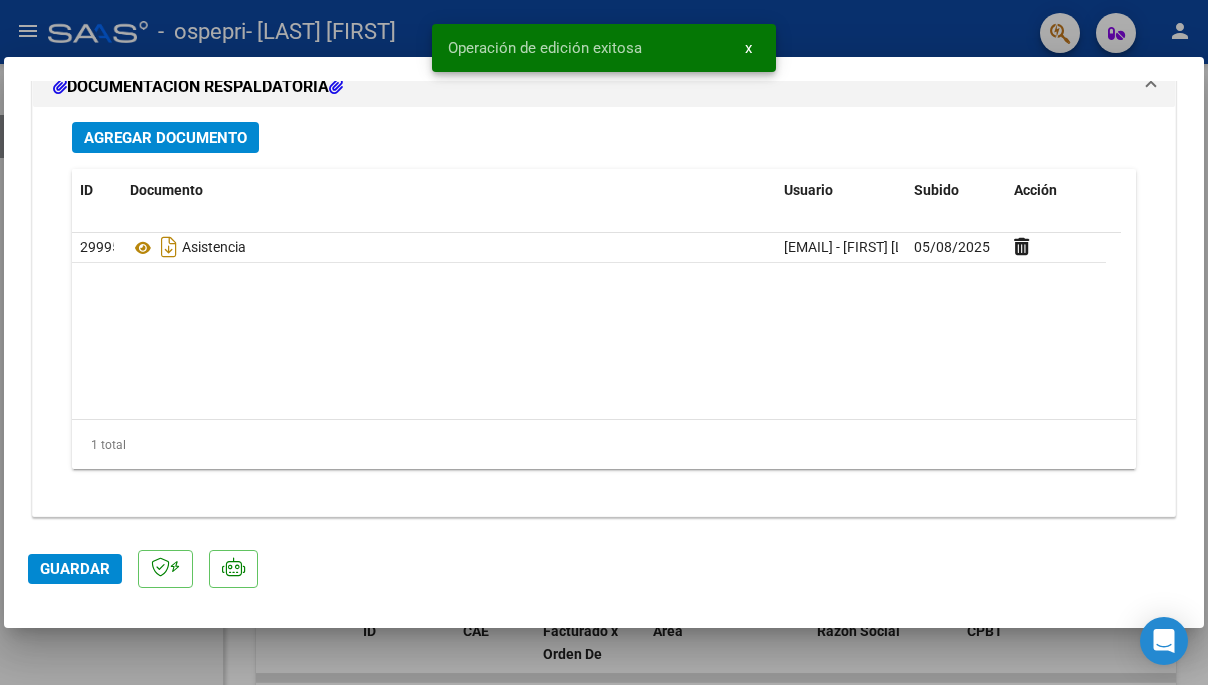 click at bounding box center [604, 342] 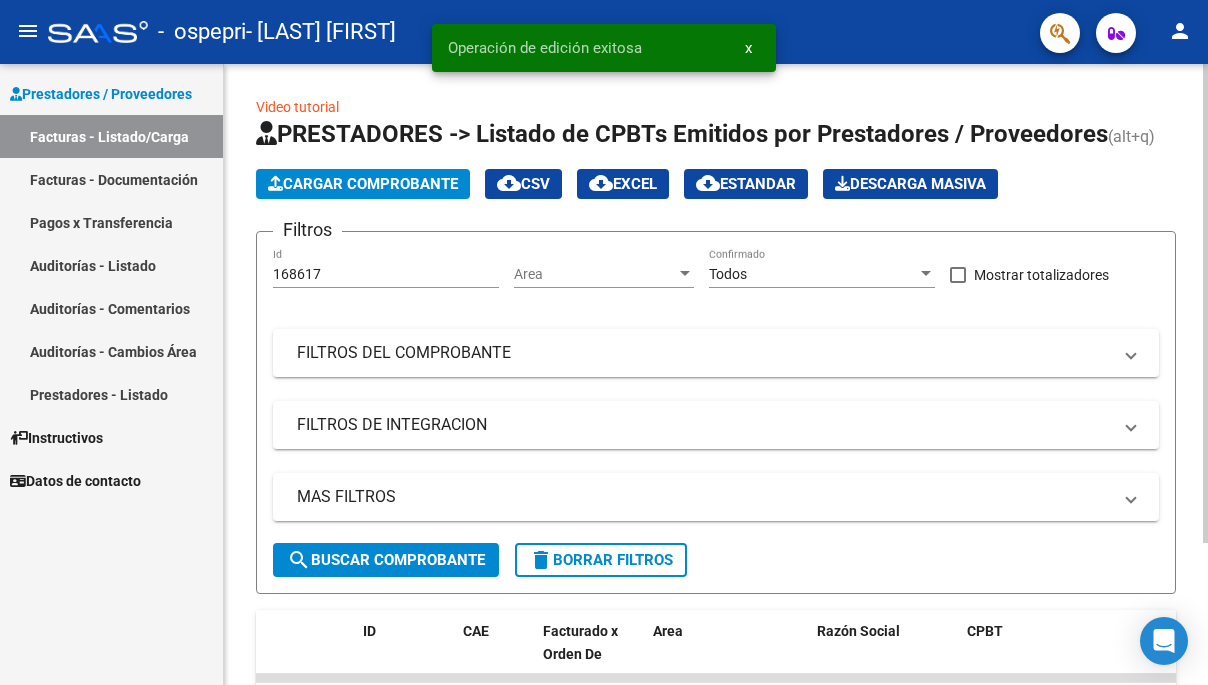 click on "Cargar Comprobante" 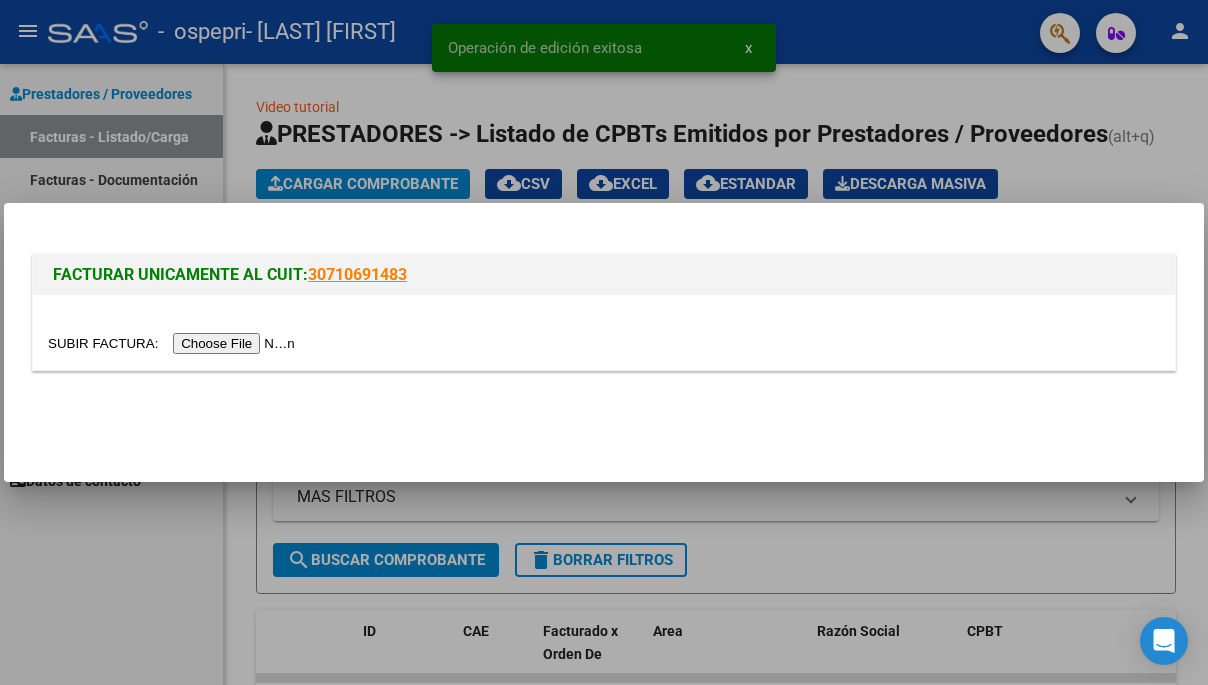 click at bounding box center [174, 343] 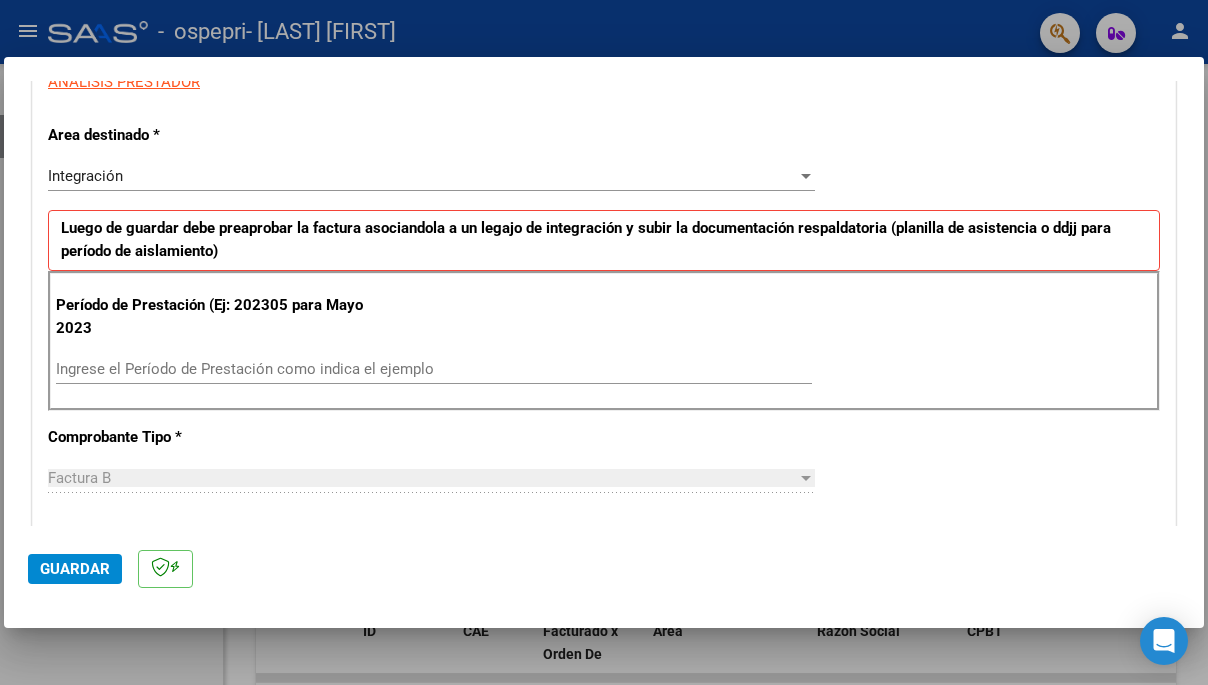 scroll, scrollTop: 455, scrollLeft: 0, axis: vertical 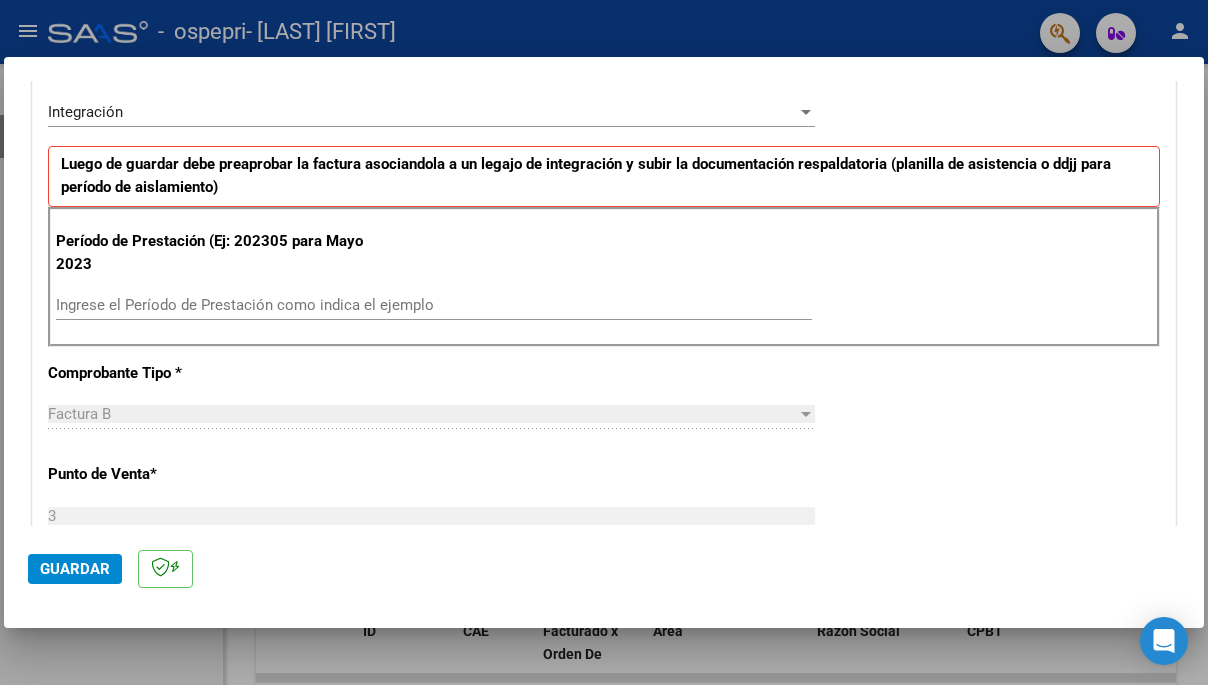 click on "Ingrese el Período de Prestación como indica el ejemplo" at bounding box center (434, 305) 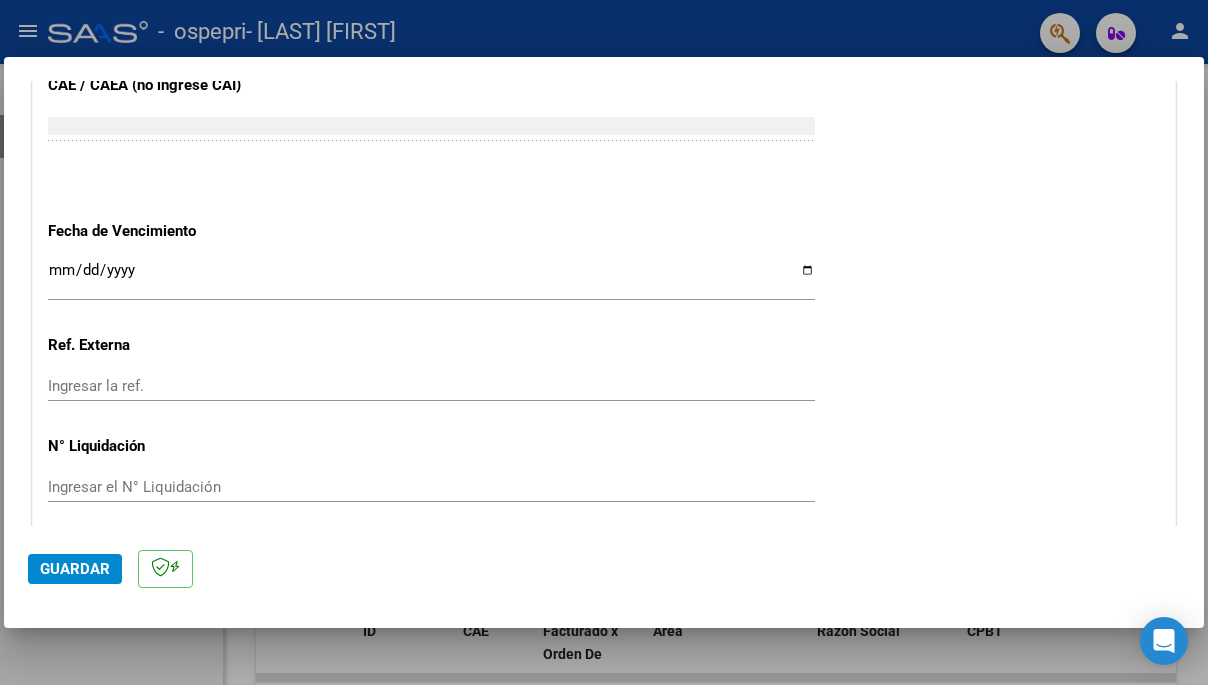 scroll, scrollTop: 1333, scrollLeft: 0, axis: vertical 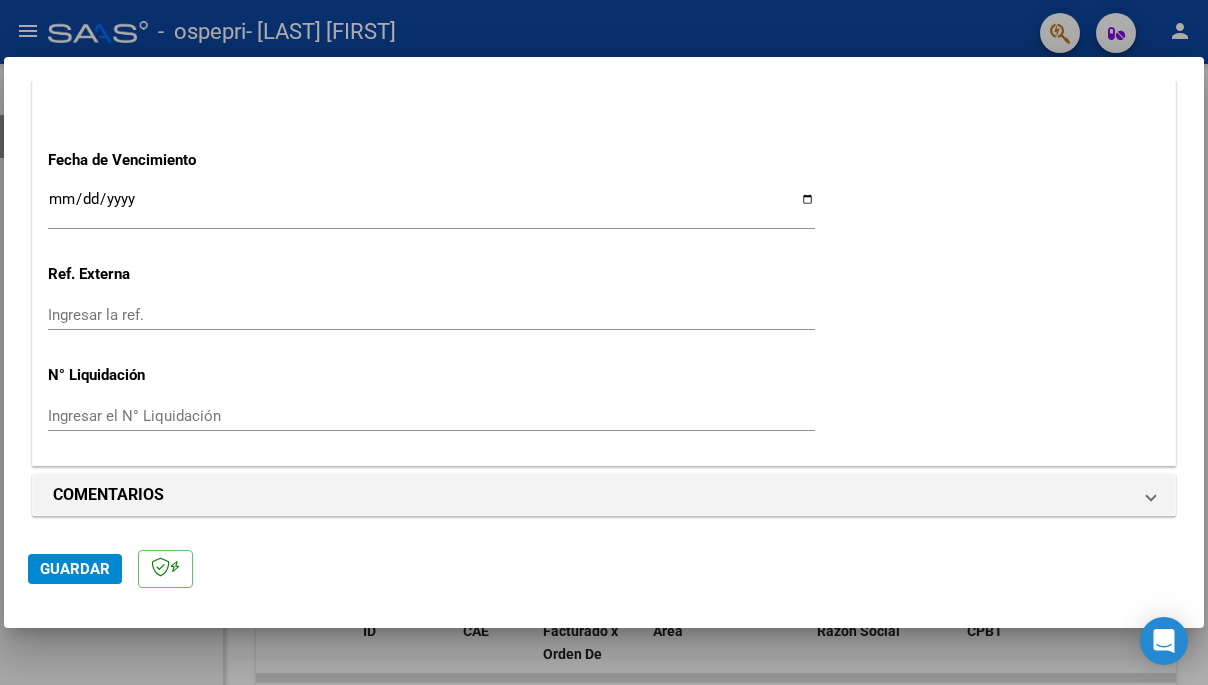type on "202507" 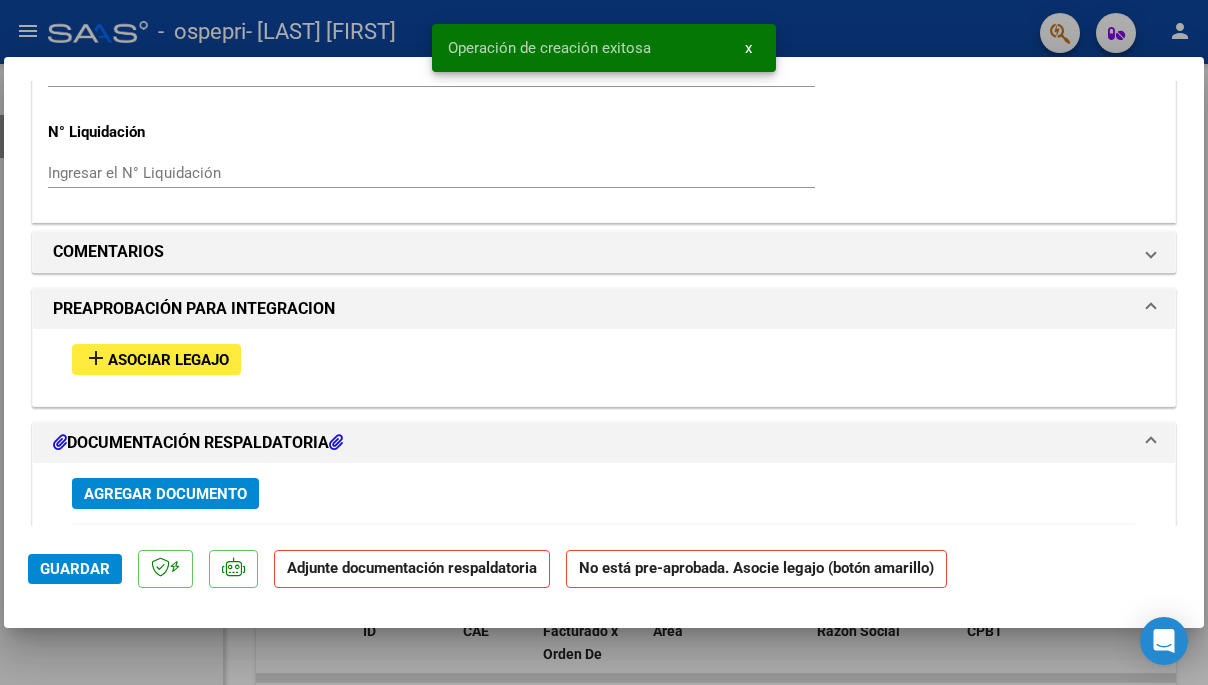 scroll, scrollTop: 1589, scrollLeft: 0, axis: vertical 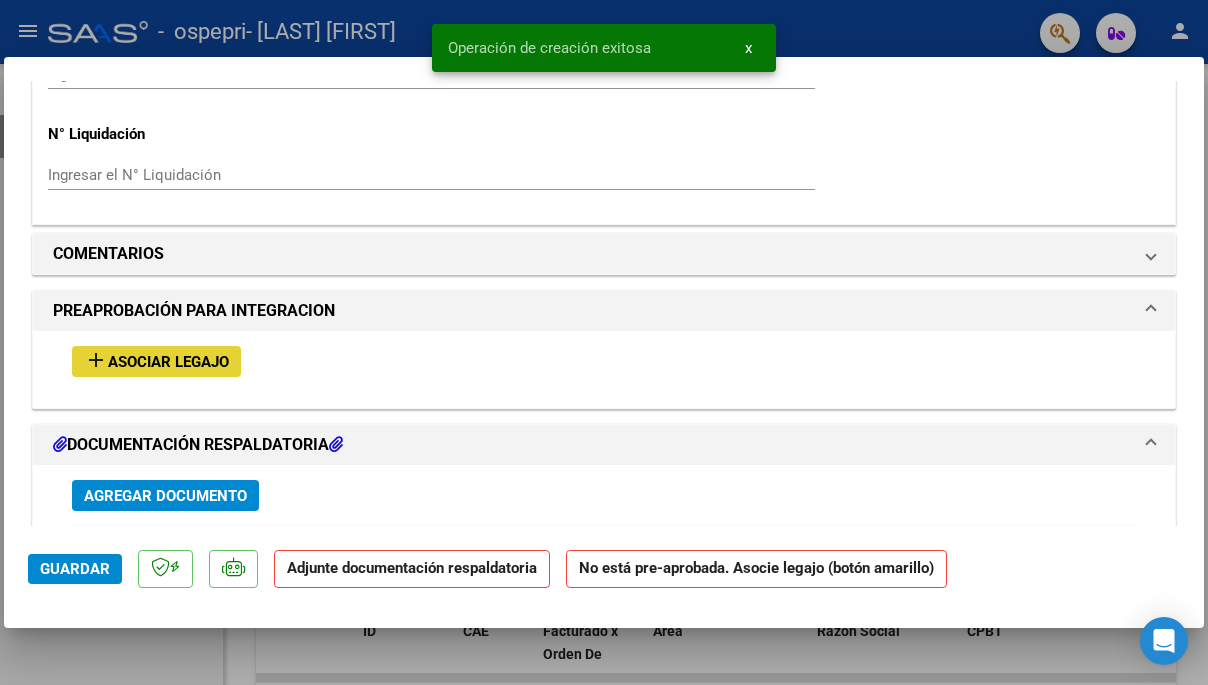 click on "Asociar Legajo" at bounding box center [168, 362] 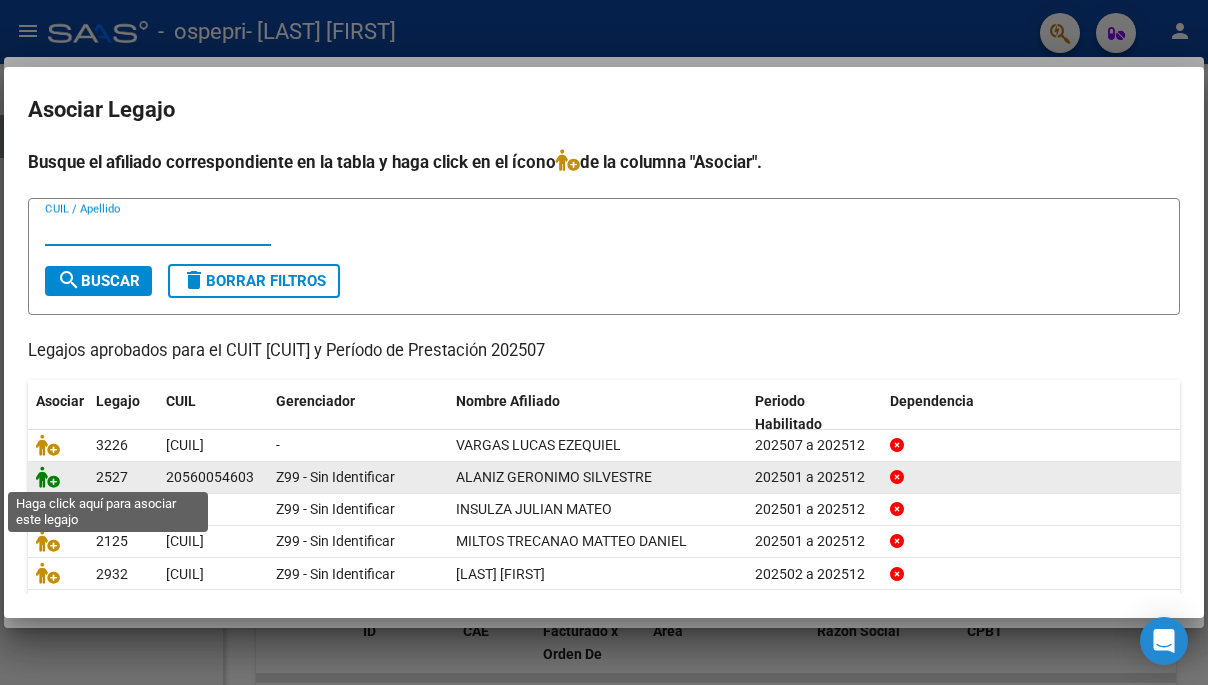 click 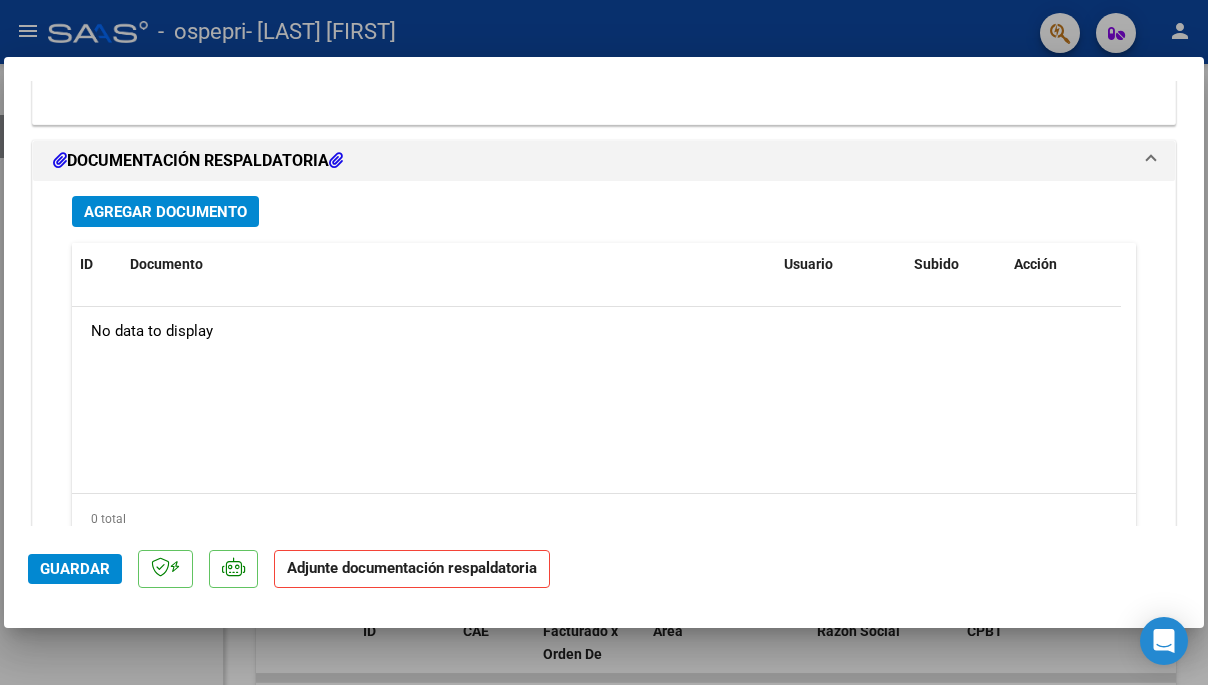 scroll, scrollTop: 2101, scrollLeft: 0, axis: vertical 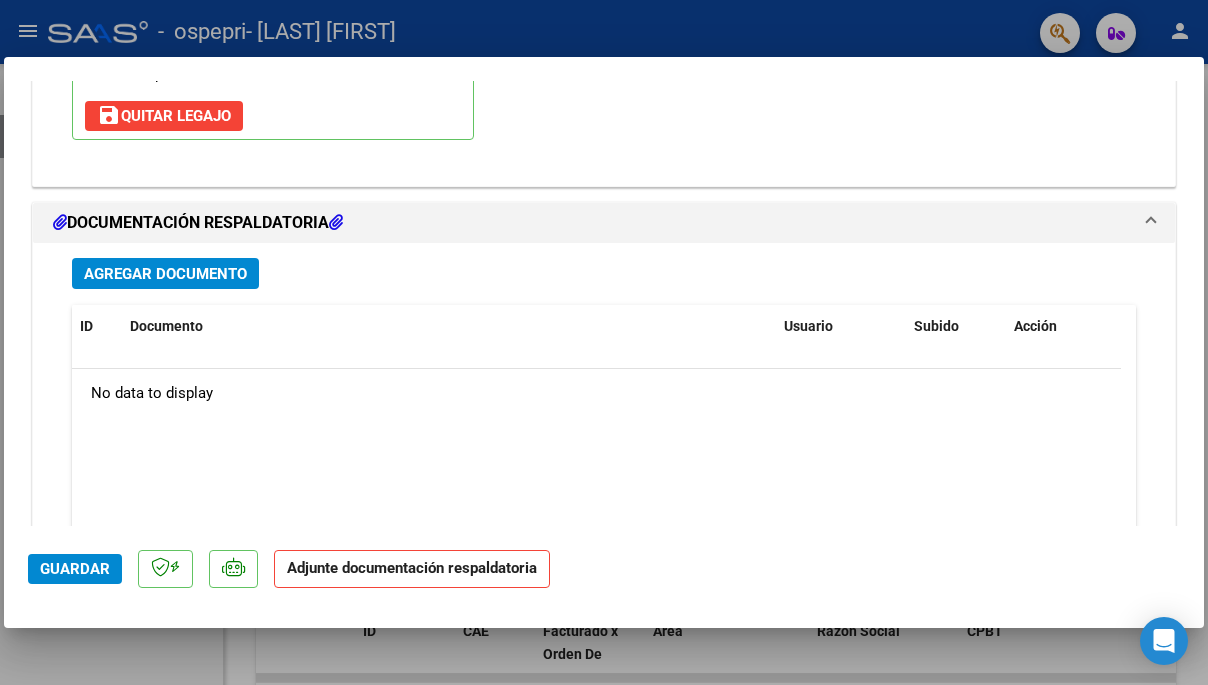 click on "Agregar Documento" at bounding box center [165, 274] 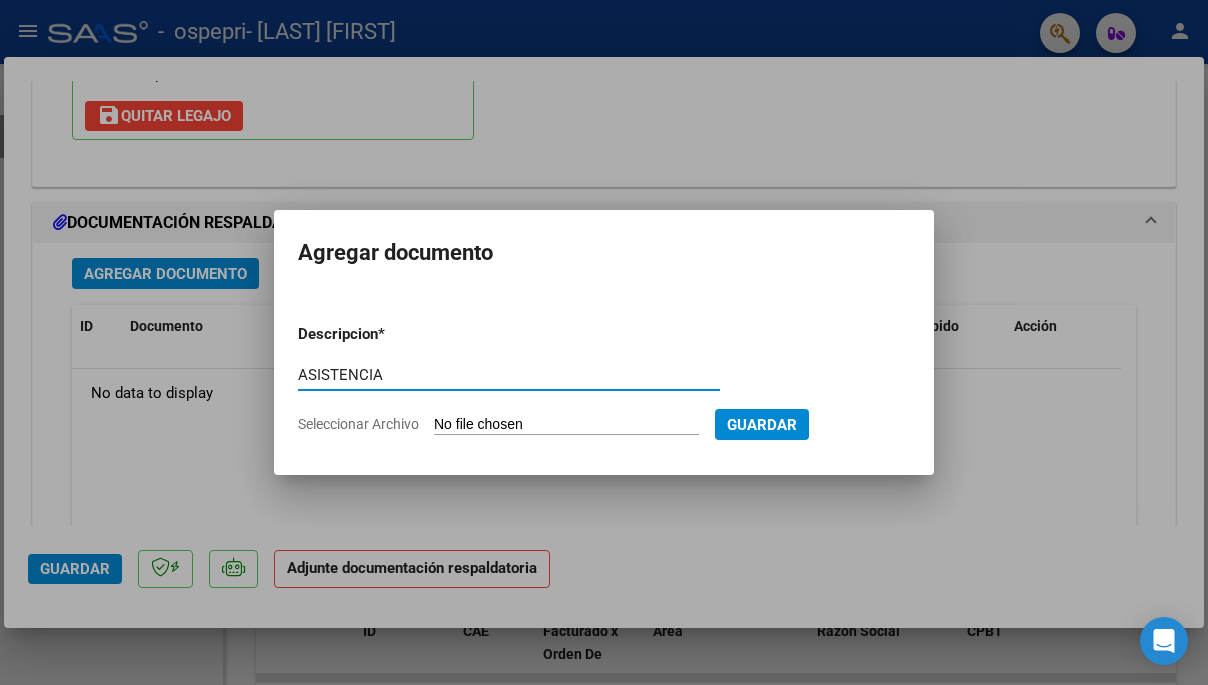 type on "ASISTENCIA" 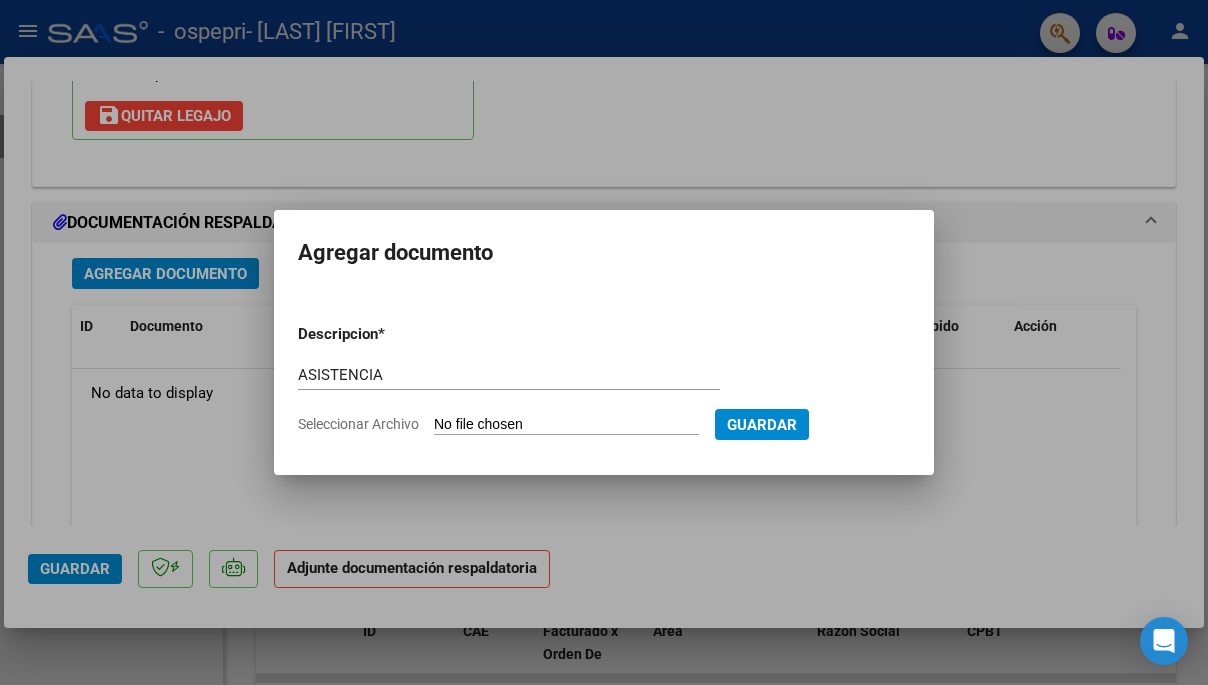 type on "C:\fakepath\Archivo_escaneado_20250805-2337.pdf" 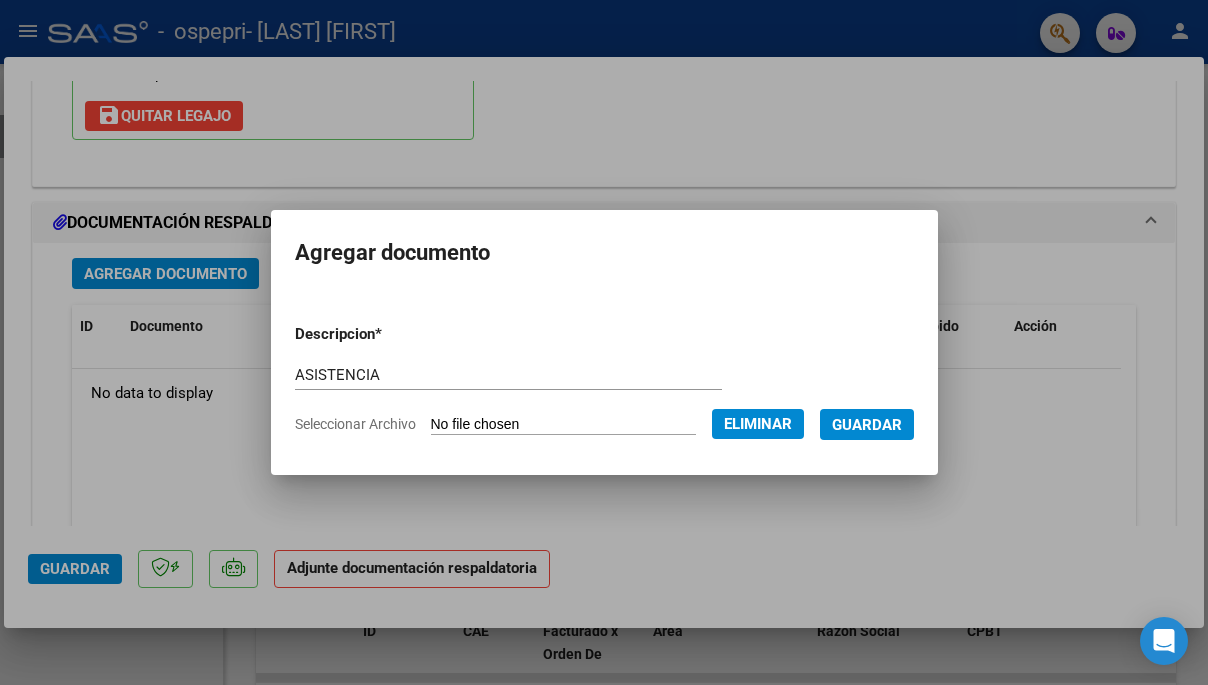 click on "Guardar" at bounding box center [867, 425] 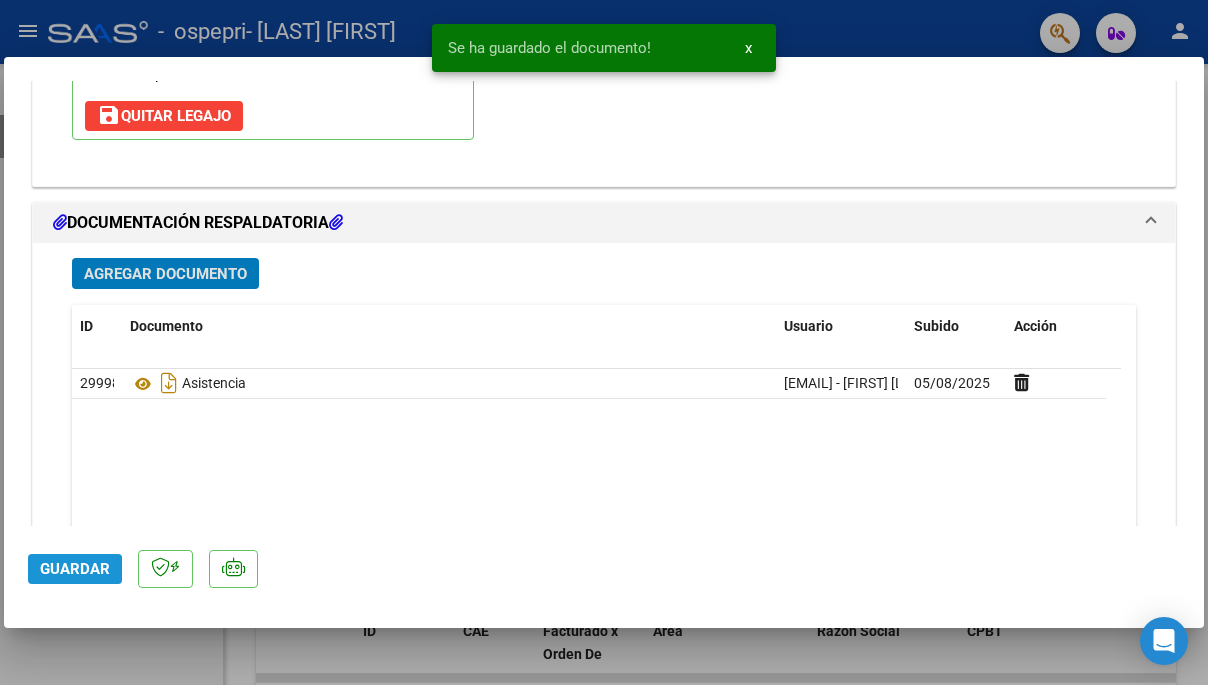 click on "Guardar" 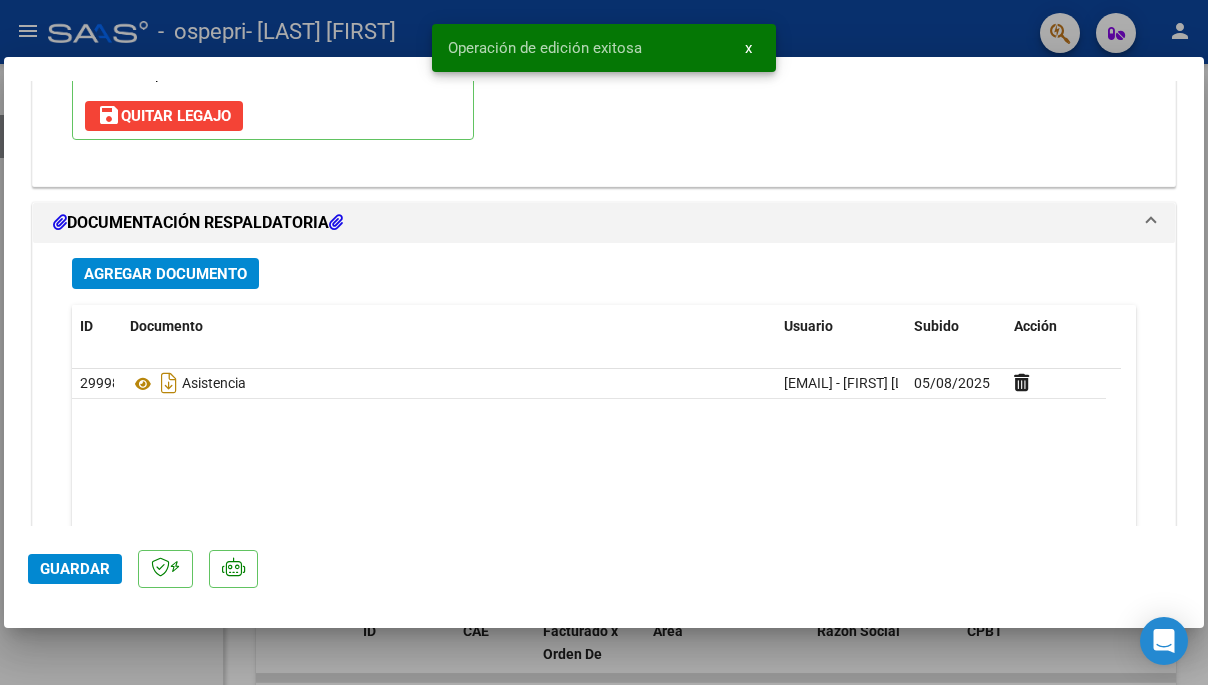 click on "Legajo preaprobado para Período de Prestación:  202507 Ver Legajo Asociado  CUIL:  [CUIL]  Nombre y Apellido:  [LAST] [FIRST] [MIDDLE]  Período Desde:  202501  Período Hasta:  202512  Admite Dependencia:   NO save  Quitar Legajo" at bounding box center (604, 21) 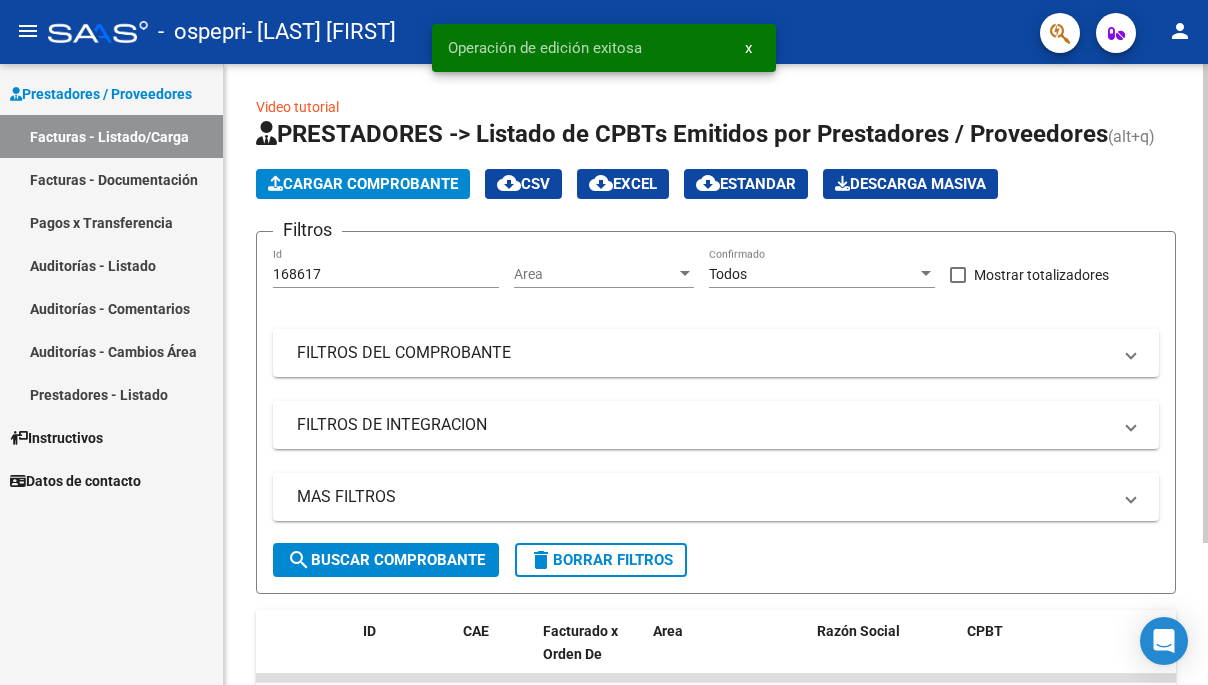 click on "Cargar Comprobante" 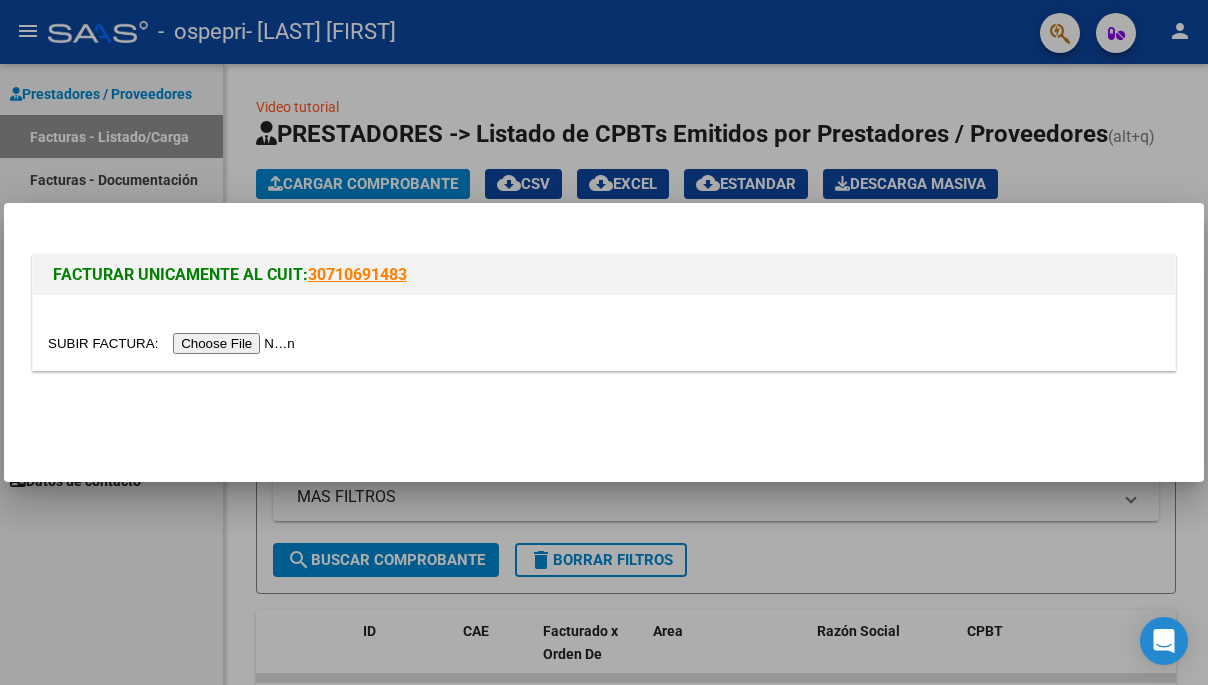 click at bounding box center (174, 343) 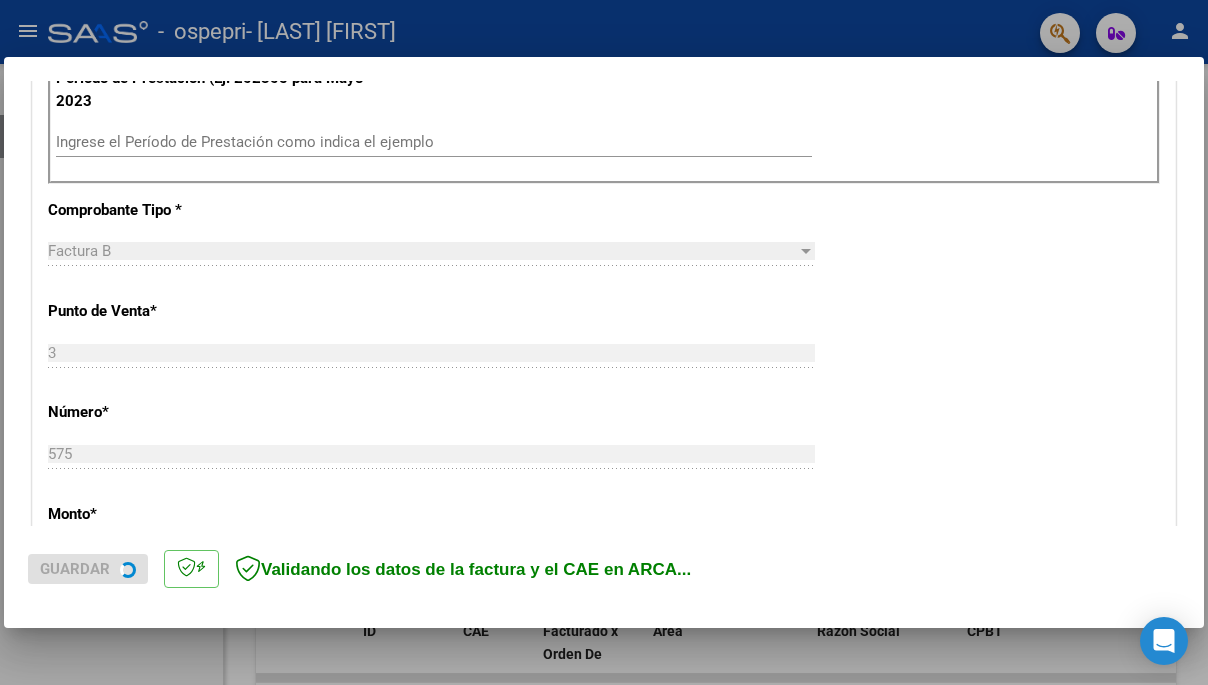 scroll, scrollTop: 635, scrollLeft: 0, axis: vertical 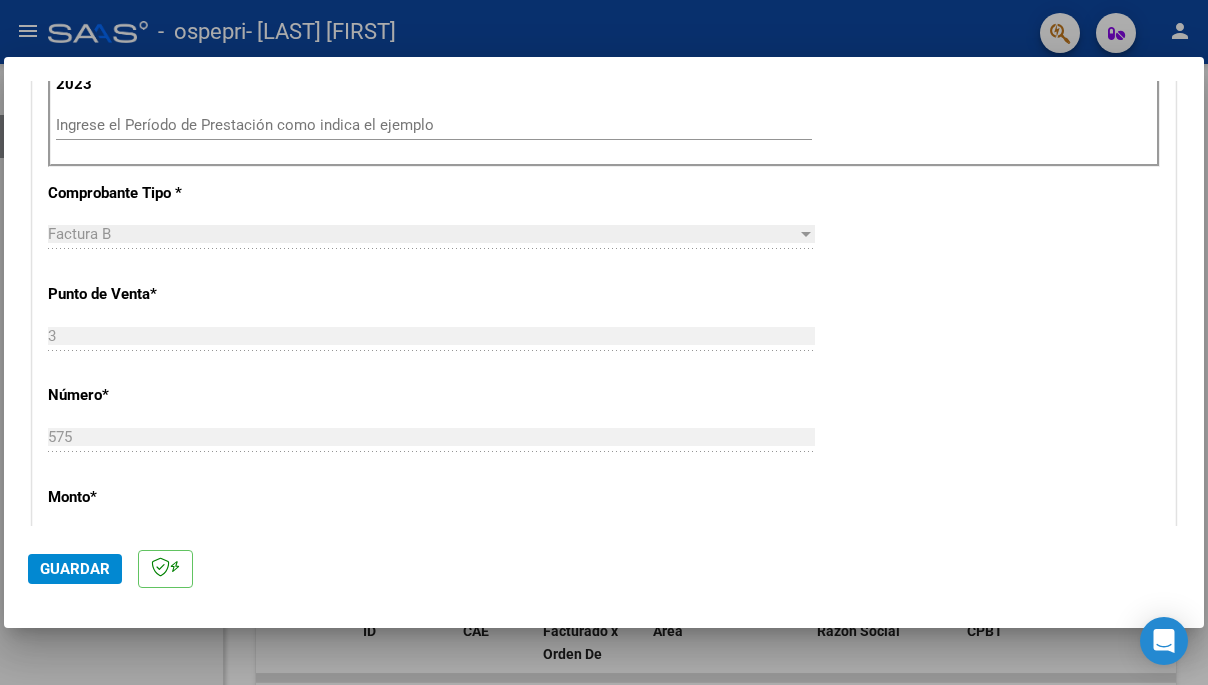 click on "Ingrese el Período de Prestación como indica el ejemplo" at bounding box center (434, 125) 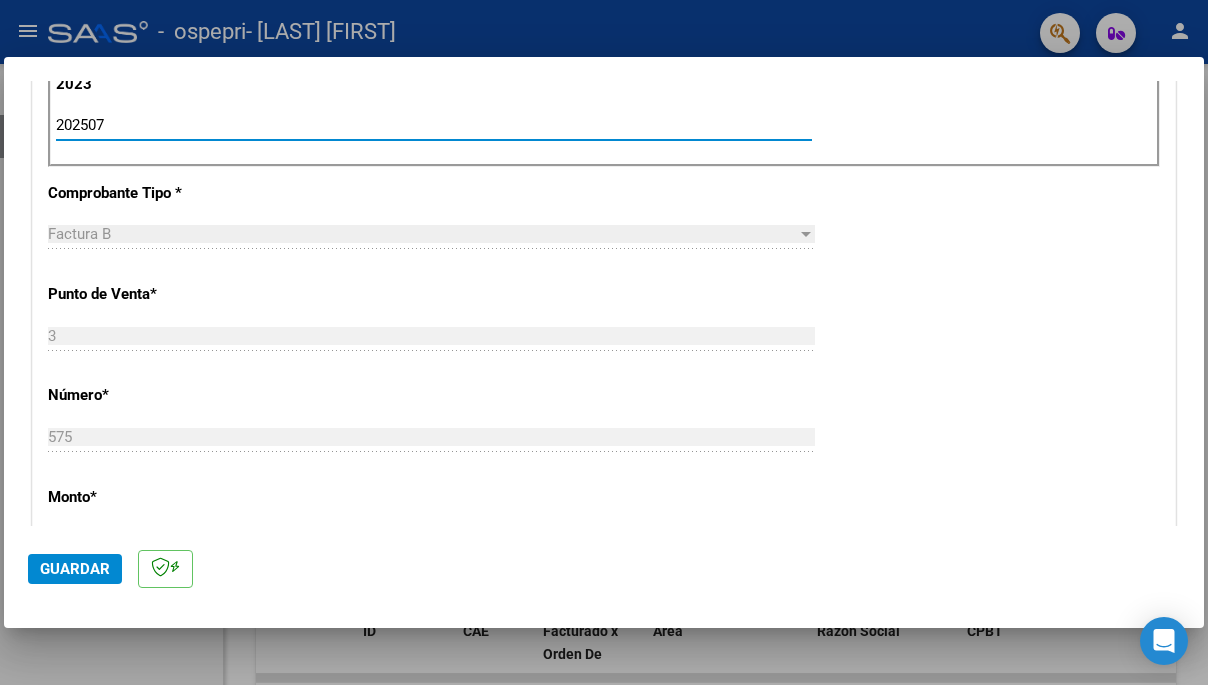 type on "202507" 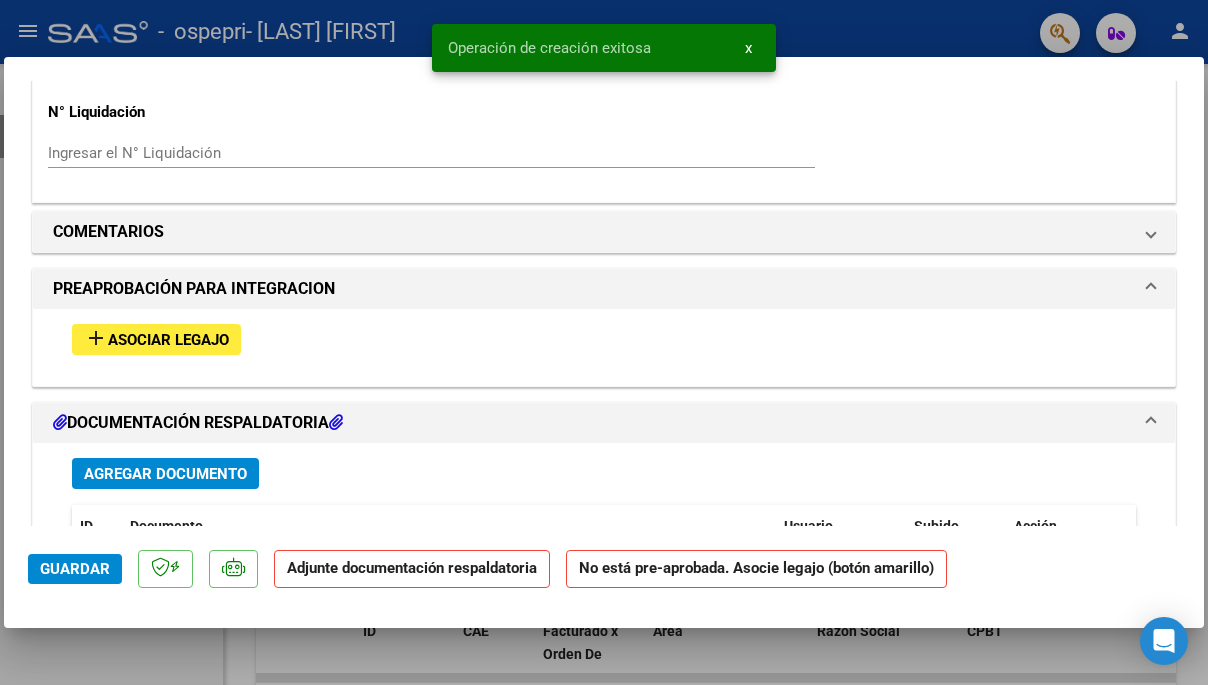 scroll, scrollTop: 1615, scrollLeft: 0, axis: vertical 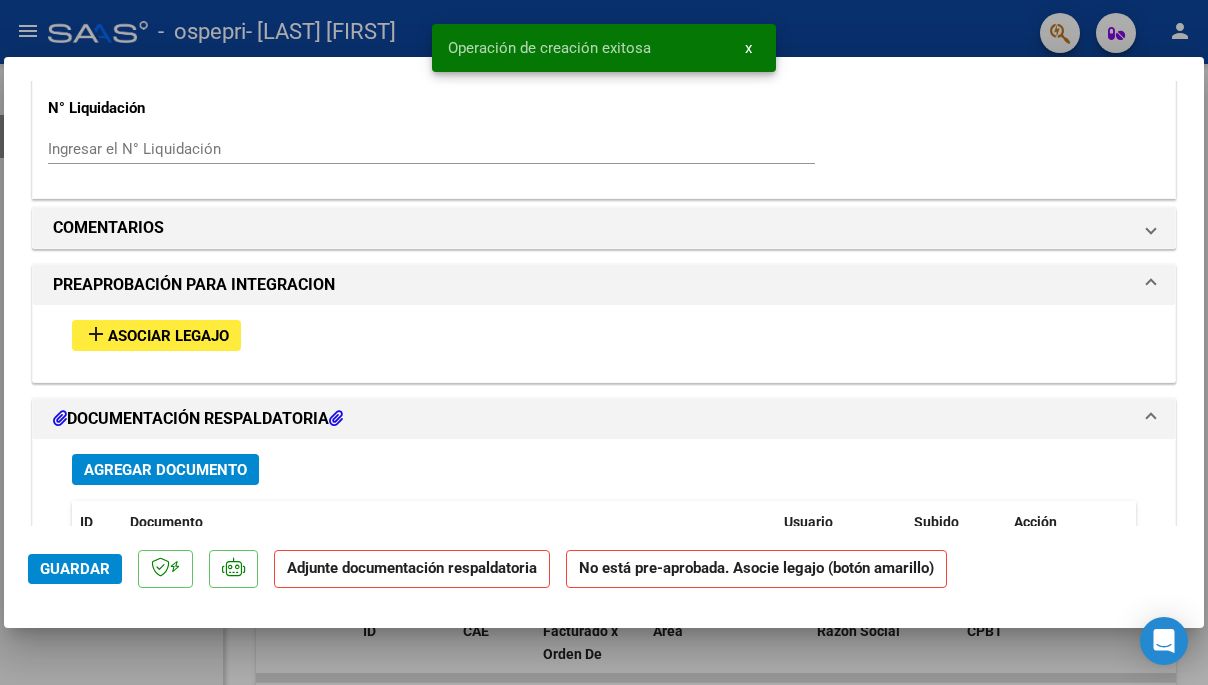 click on "Asociar Legajo" at bounding box center [168, 336] 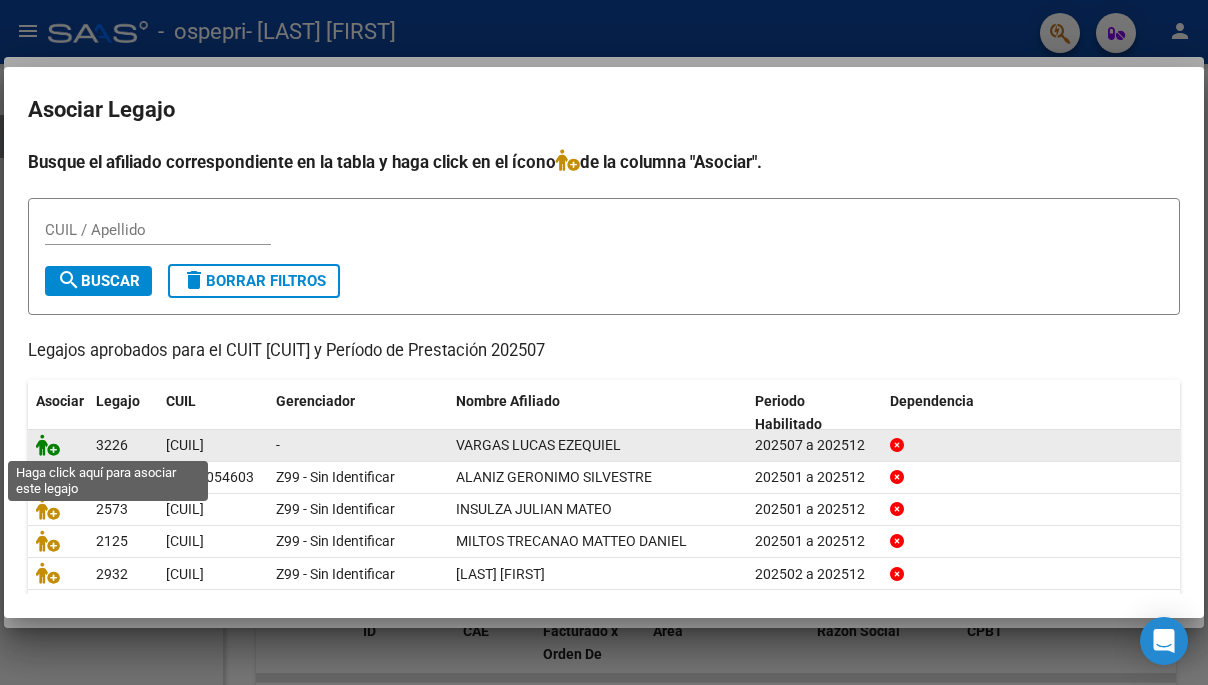 click 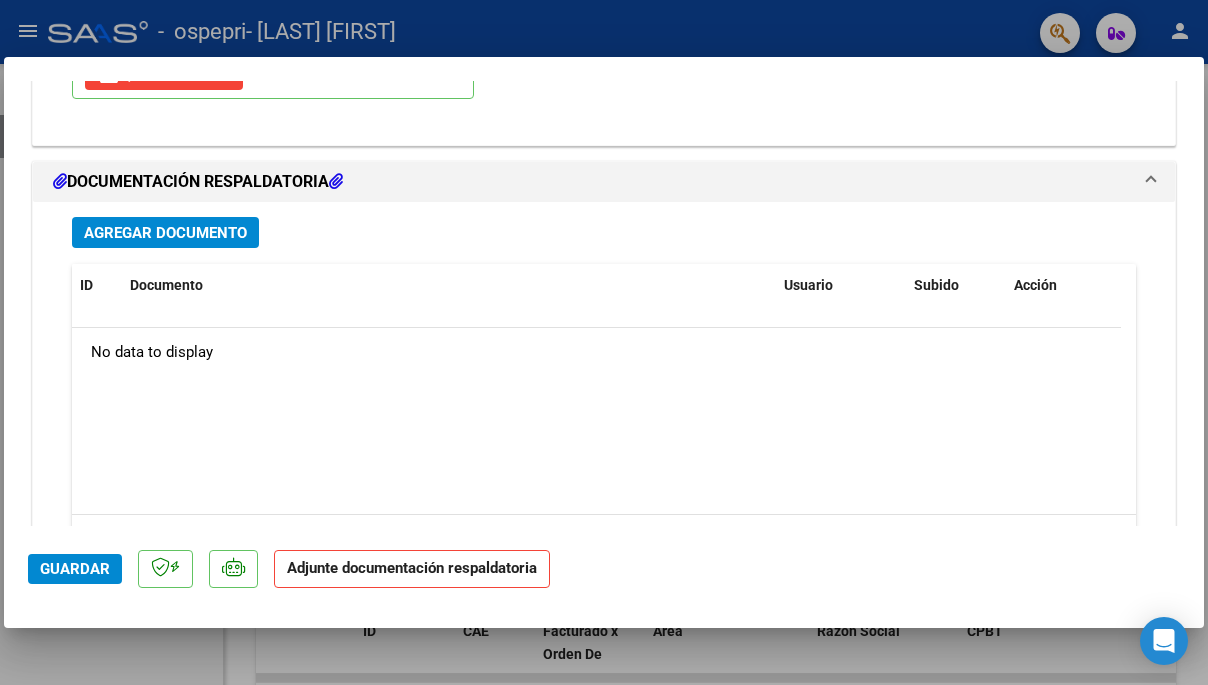 scroll, scrollTop: 2163, scrollLeft: 0, axis: vertical 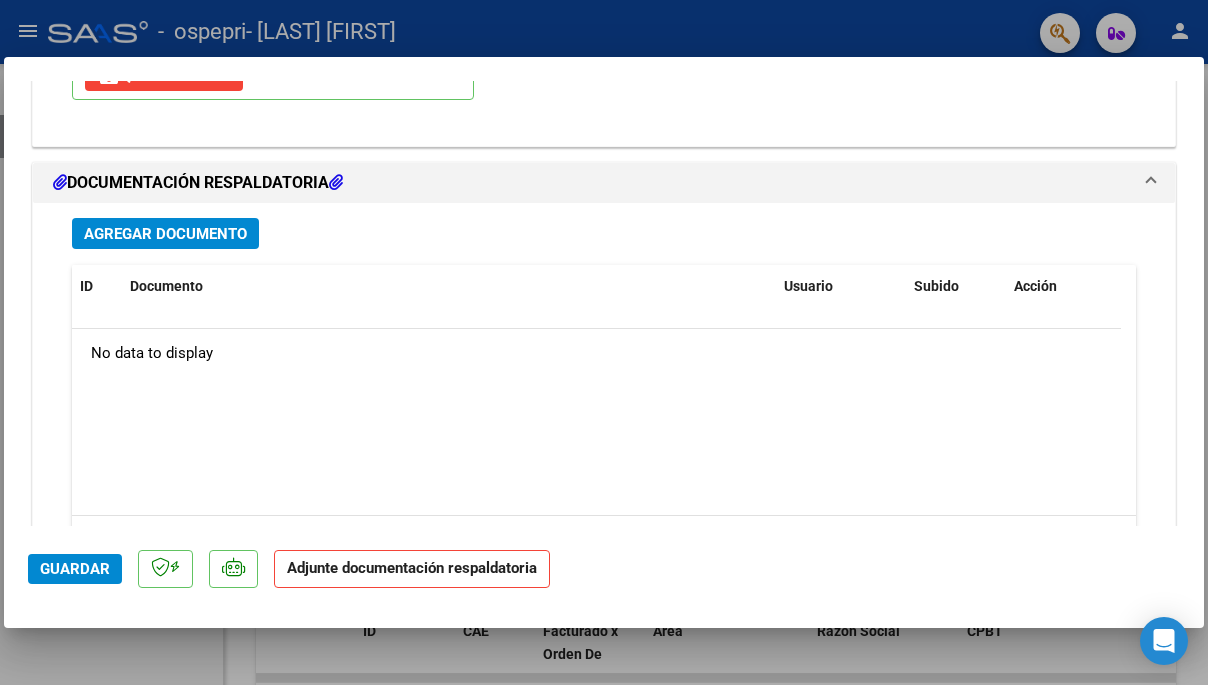 click on "Agregar Documento" at bounding box center (165, 234) 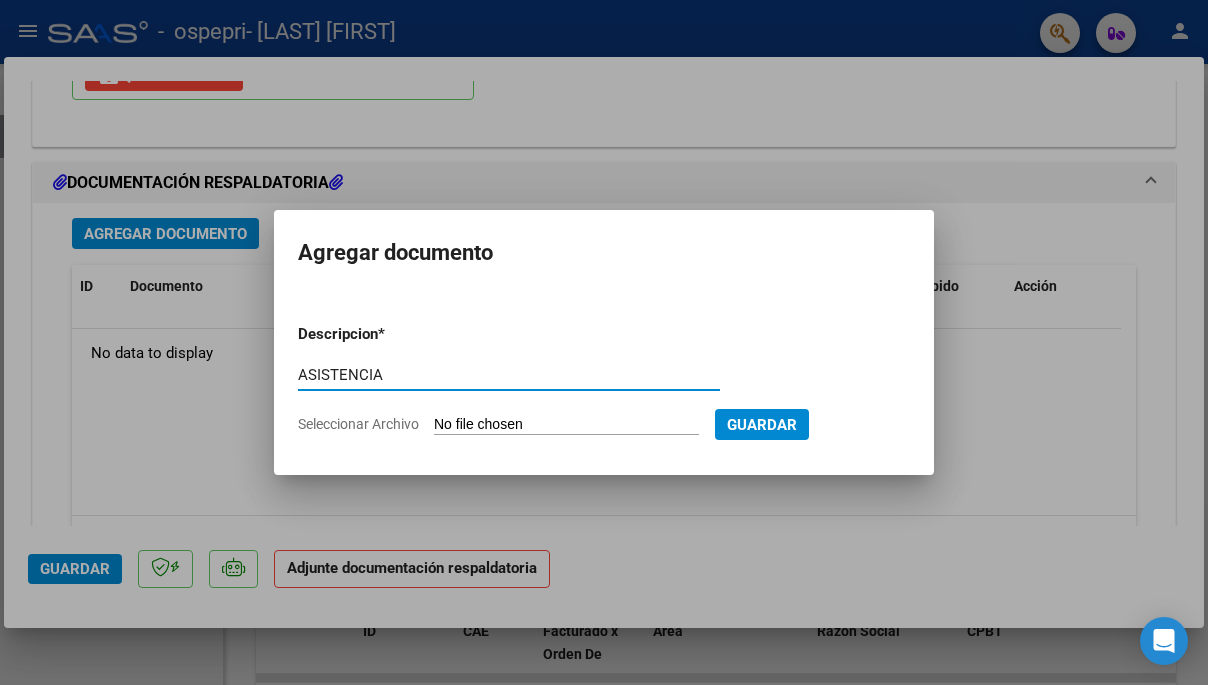 type on "ASISTENCIA" 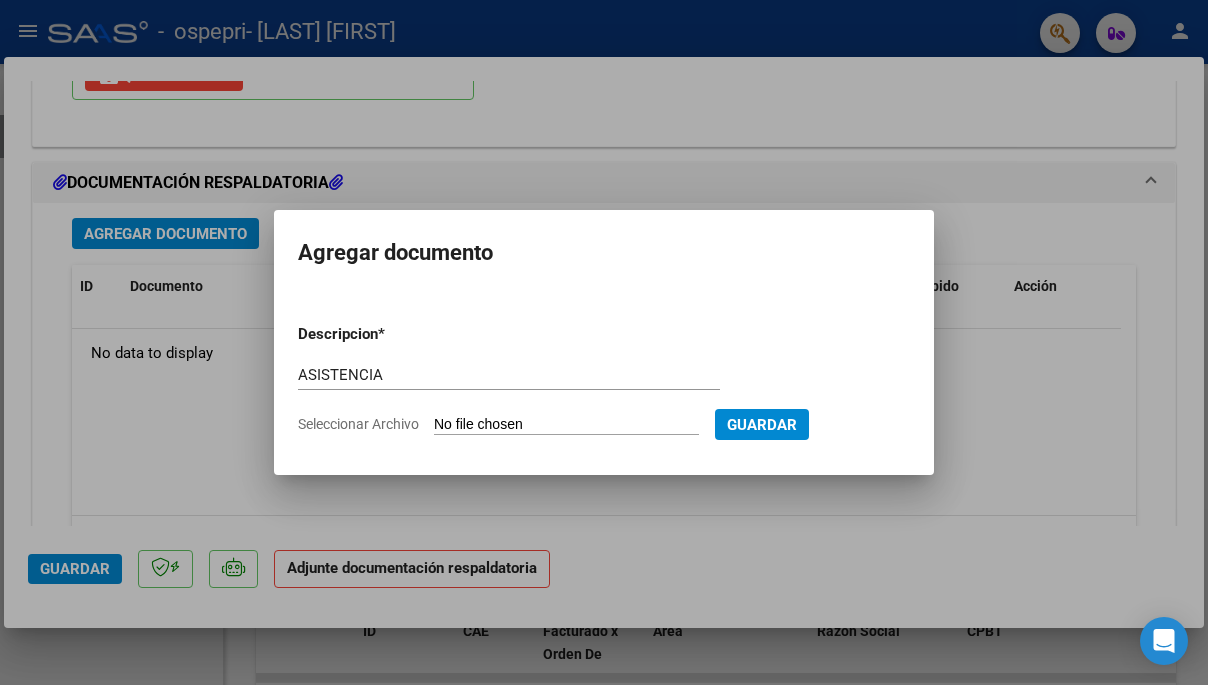 click on "Seleccionar Archivo" at bounding box center (566, 425) 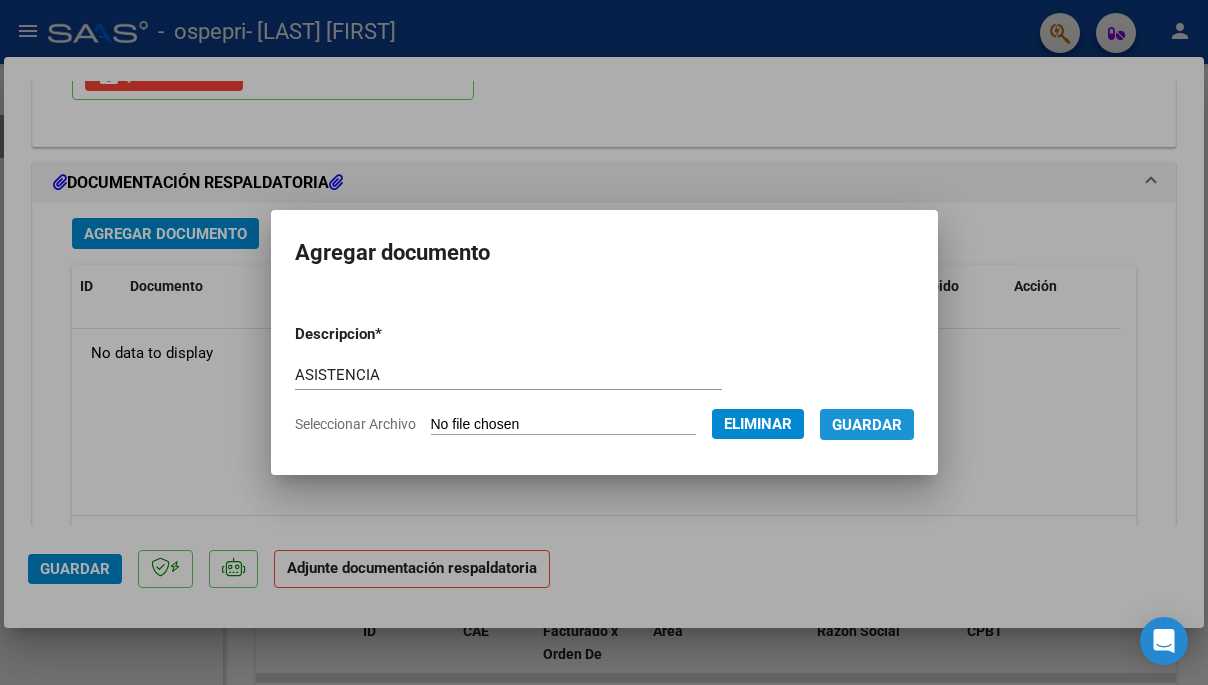 click on "Guardar" at bounding box center [867, 425] 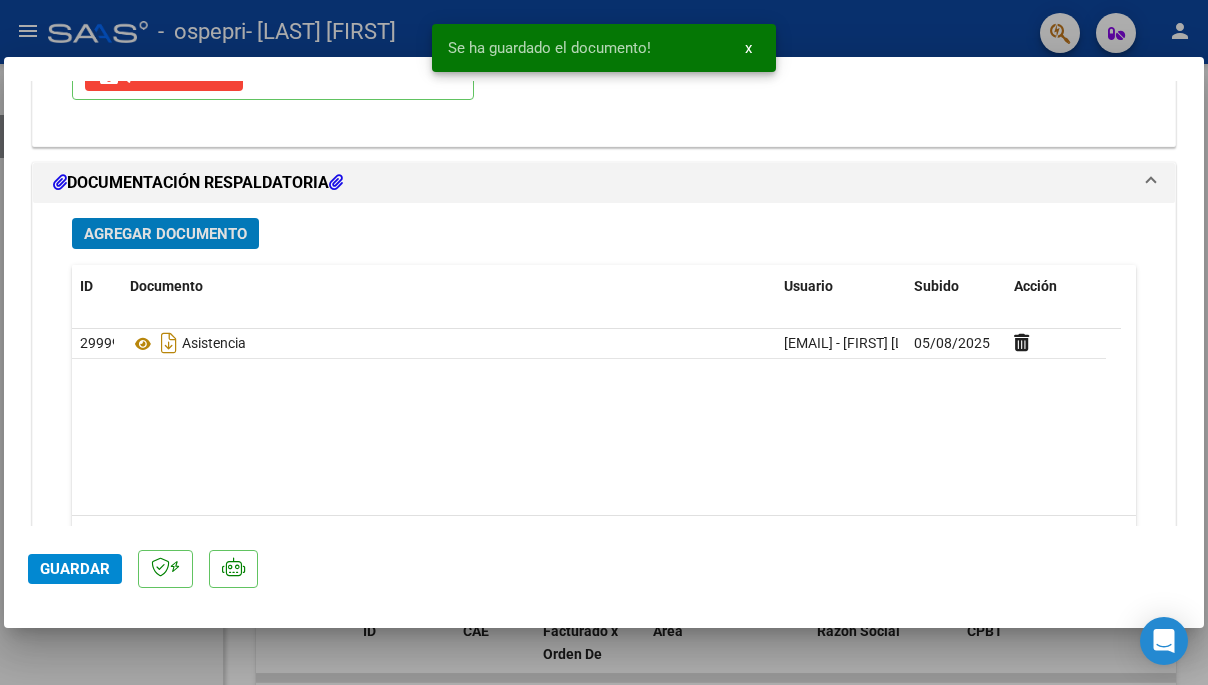 click on "Guardar" 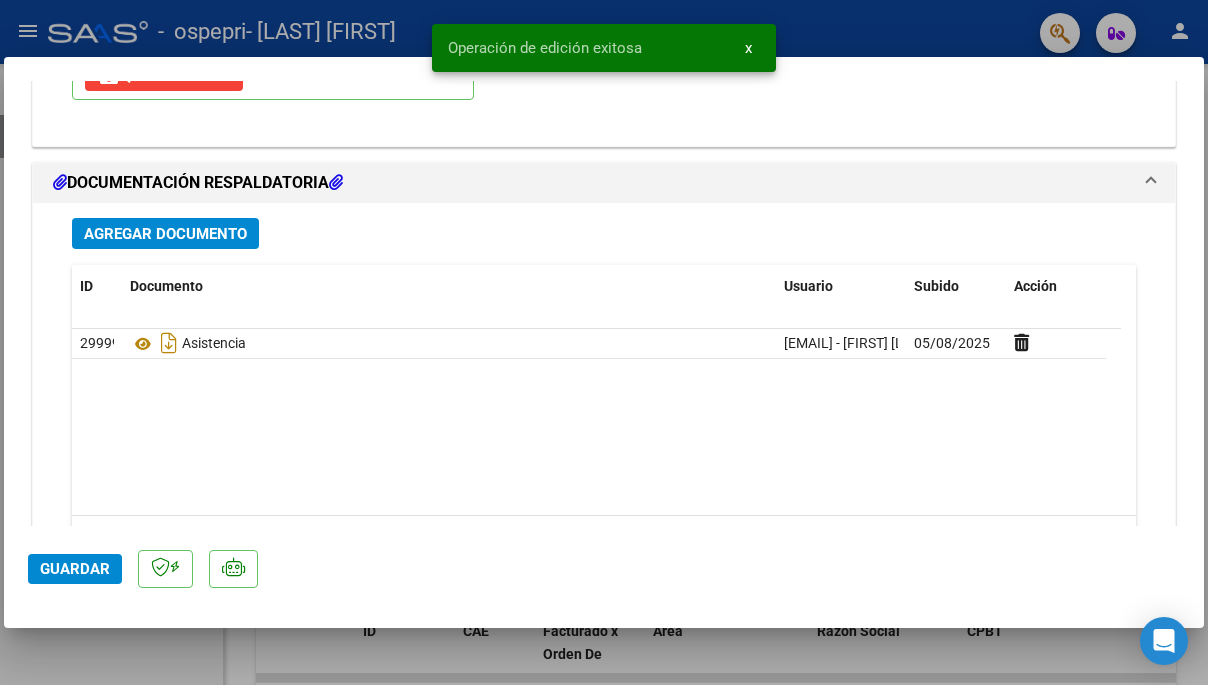 click at bounding box center [604, 342] 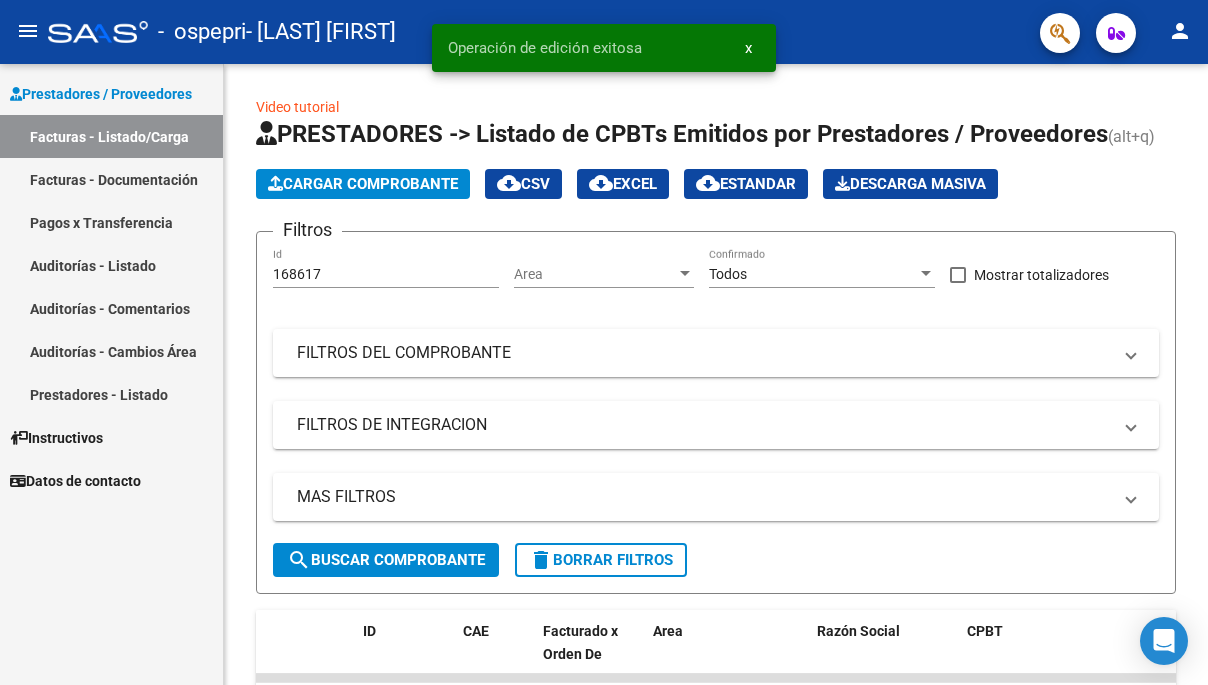 click on "Facturas - Documentación" at bounding box center [111, 179] 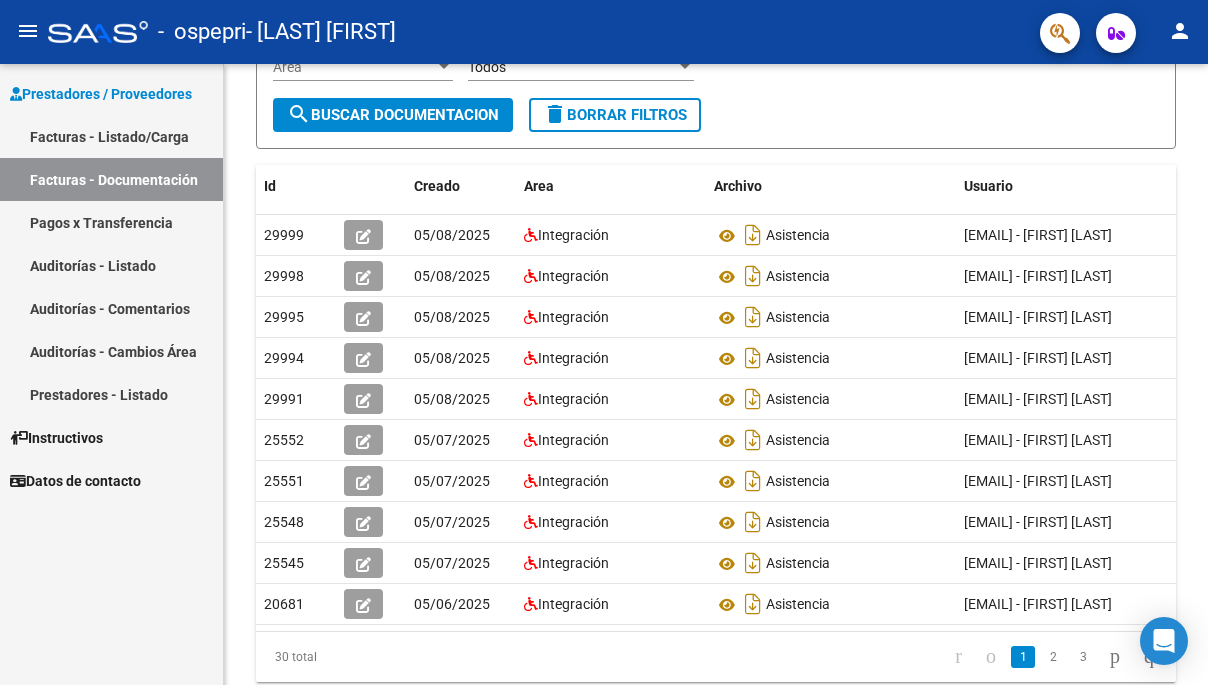 scroll, scrollTop: 302, scrollLeft: 0, axis: vertical 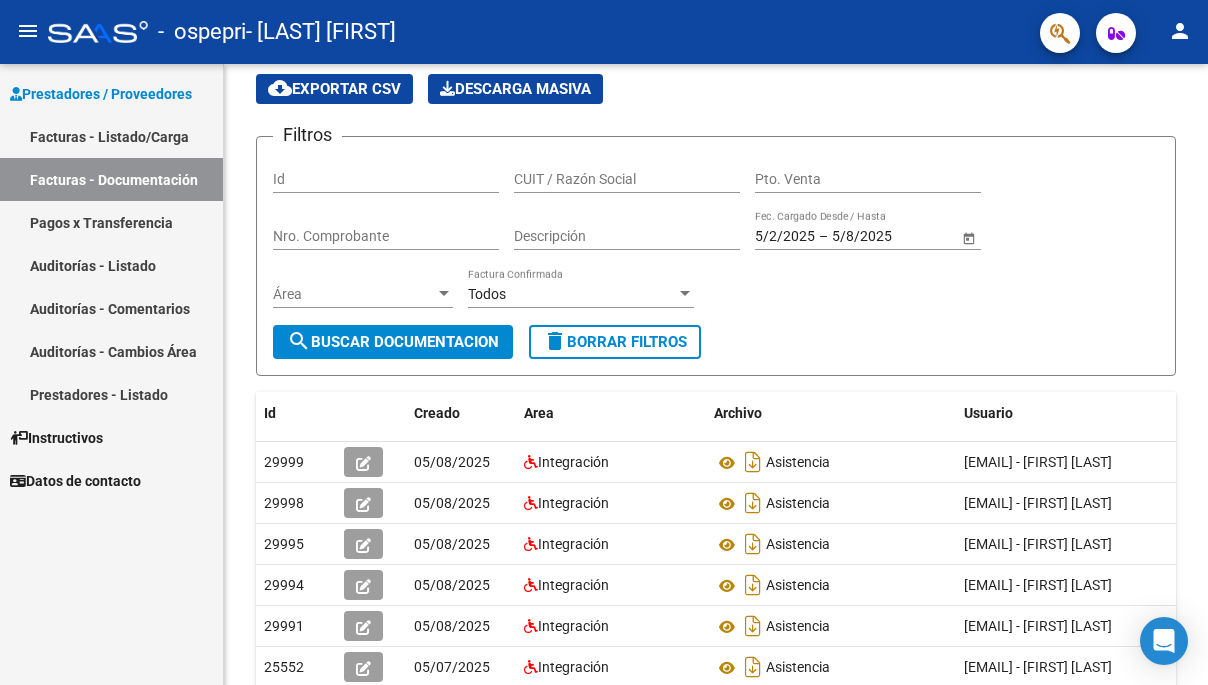 click on "Pagos x Transferencia" at bounding box center [111, 222] 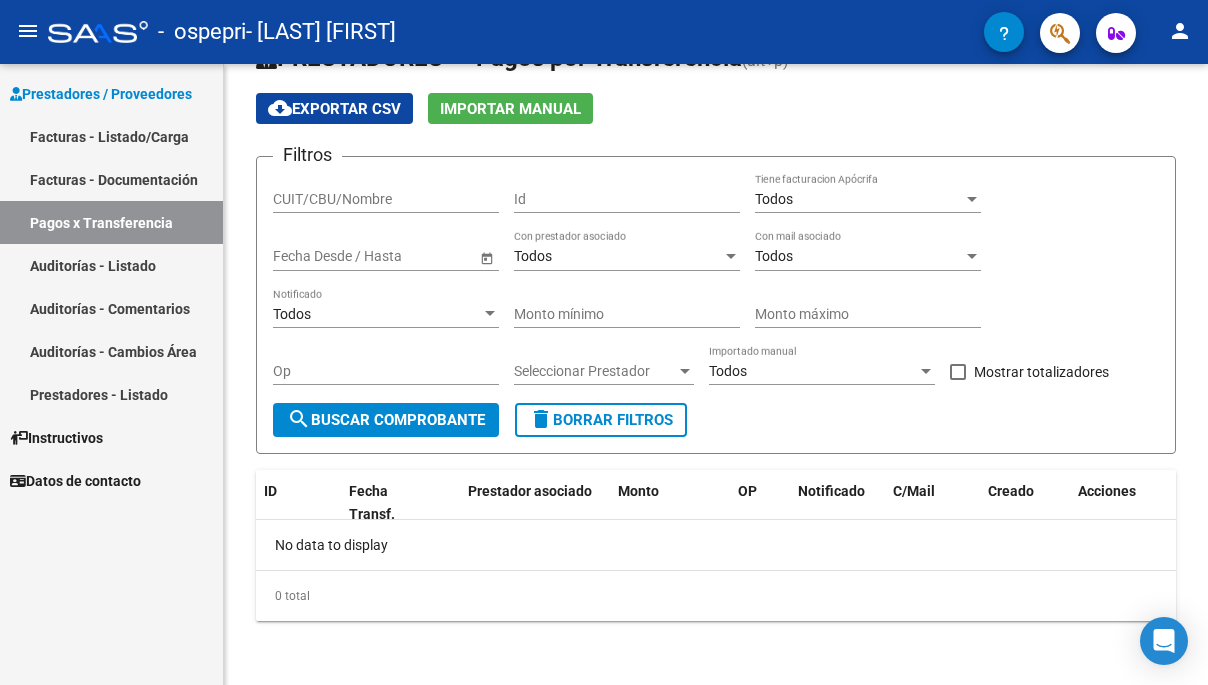 scroll, scrollTop: 0, scrollLeft: 0, axis: both 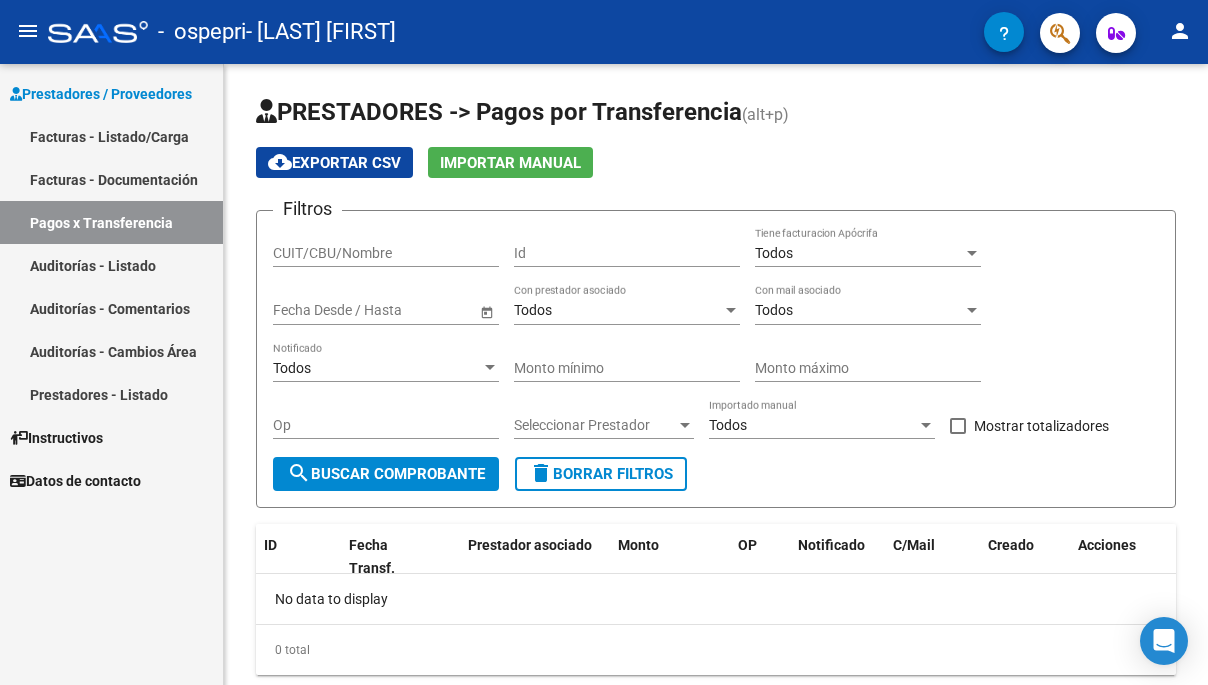click on "Facturas - Listado/Carga" at bounding box center (111, 136) 